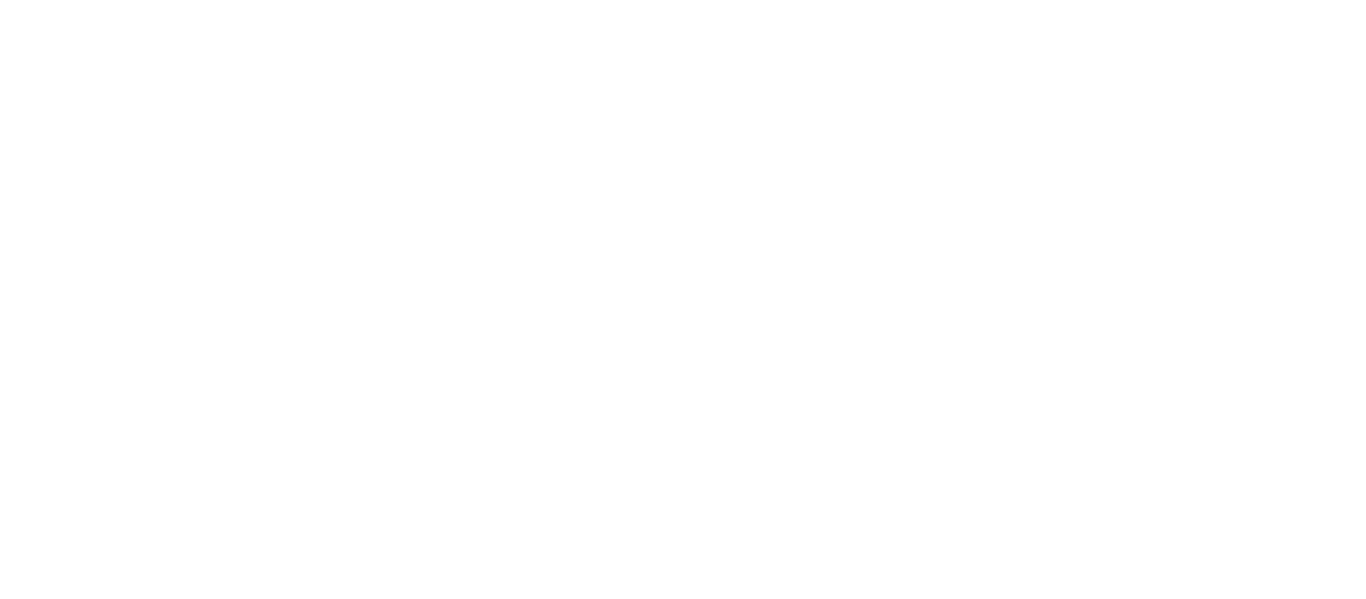 scroll, scrollTop: 0, scrollLeft: 0, axis: both 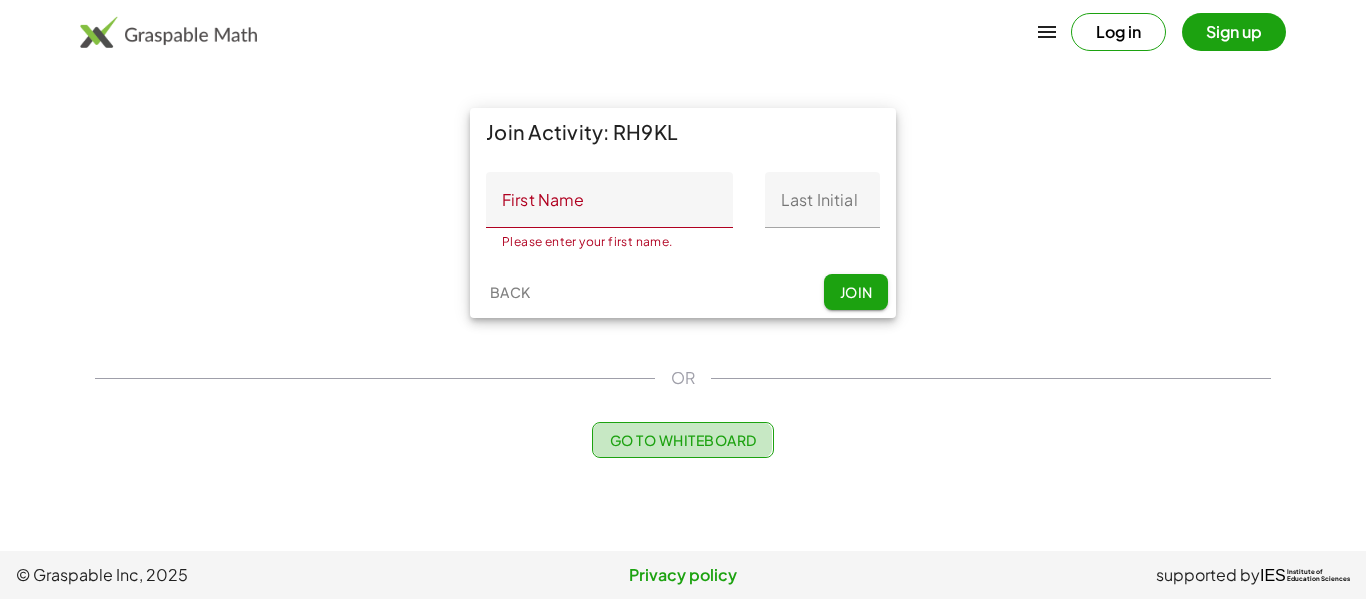 click on "Go to Whiteboard" at bounding box center [682, 440] 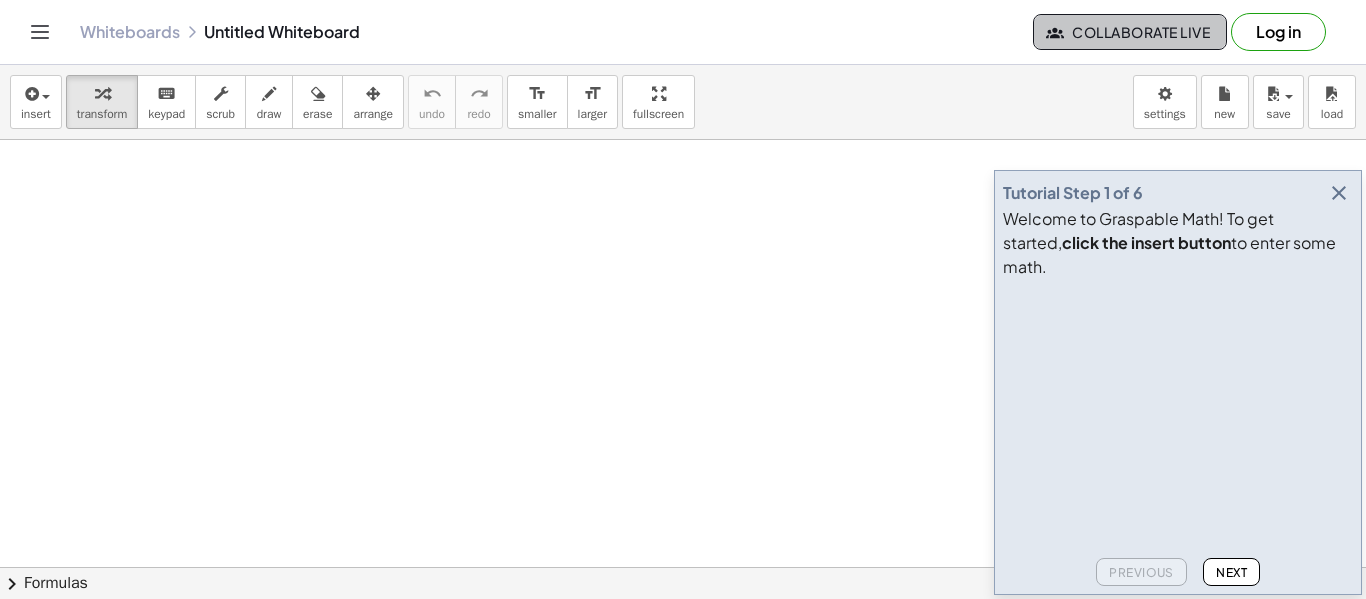 click on "Collaborate Live" 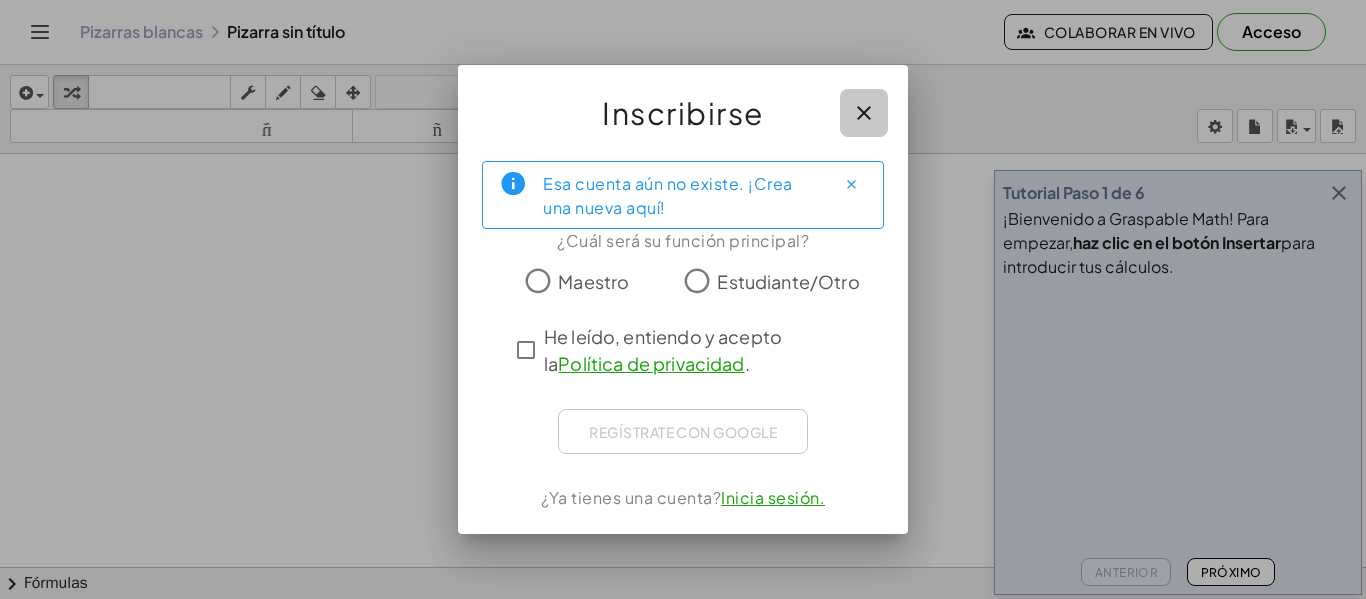 click at bounding box center [864, 113] 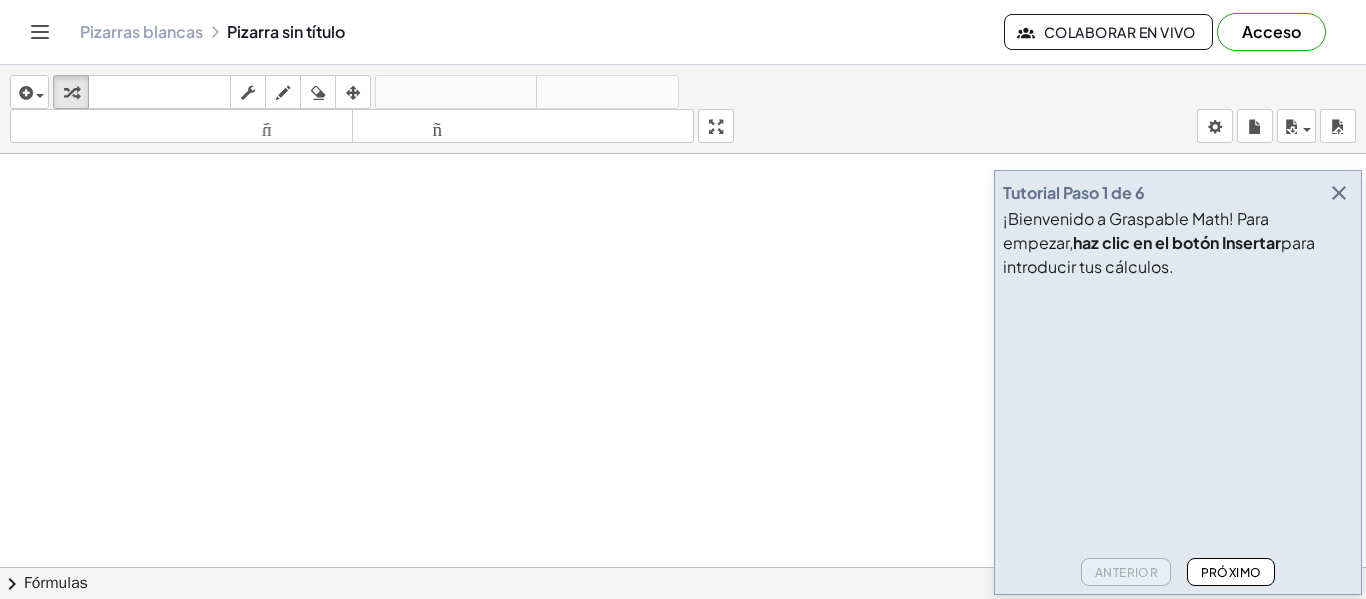 click on "Acceso" at bounding box center [1271, 31] 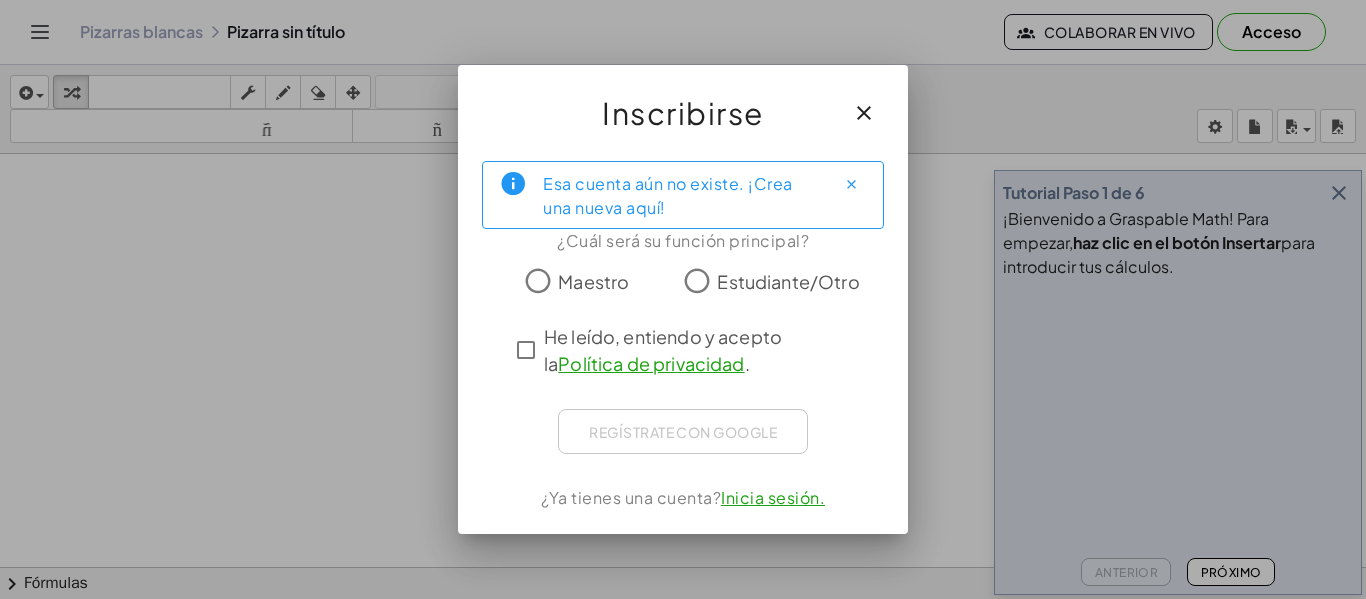 click on "Estudiante/Otro" at bounding box center (788, 281) 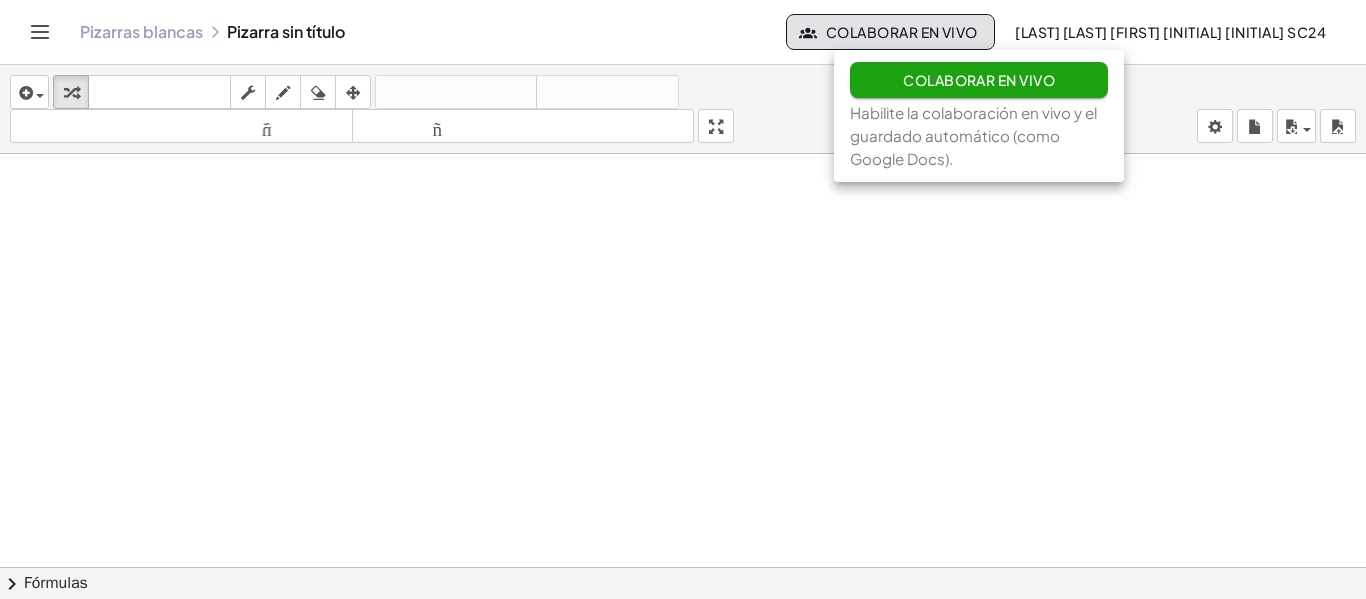 click at bounding box center [40, 32] 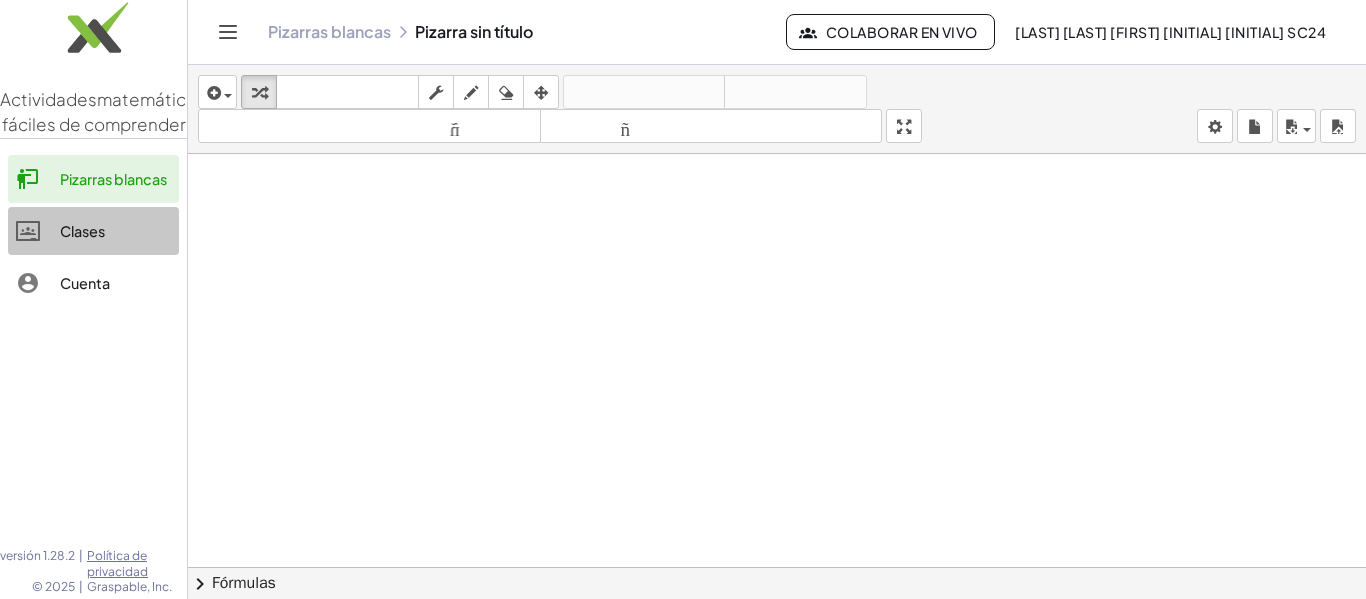 click on "Clases" at bounding box center [82, 231] 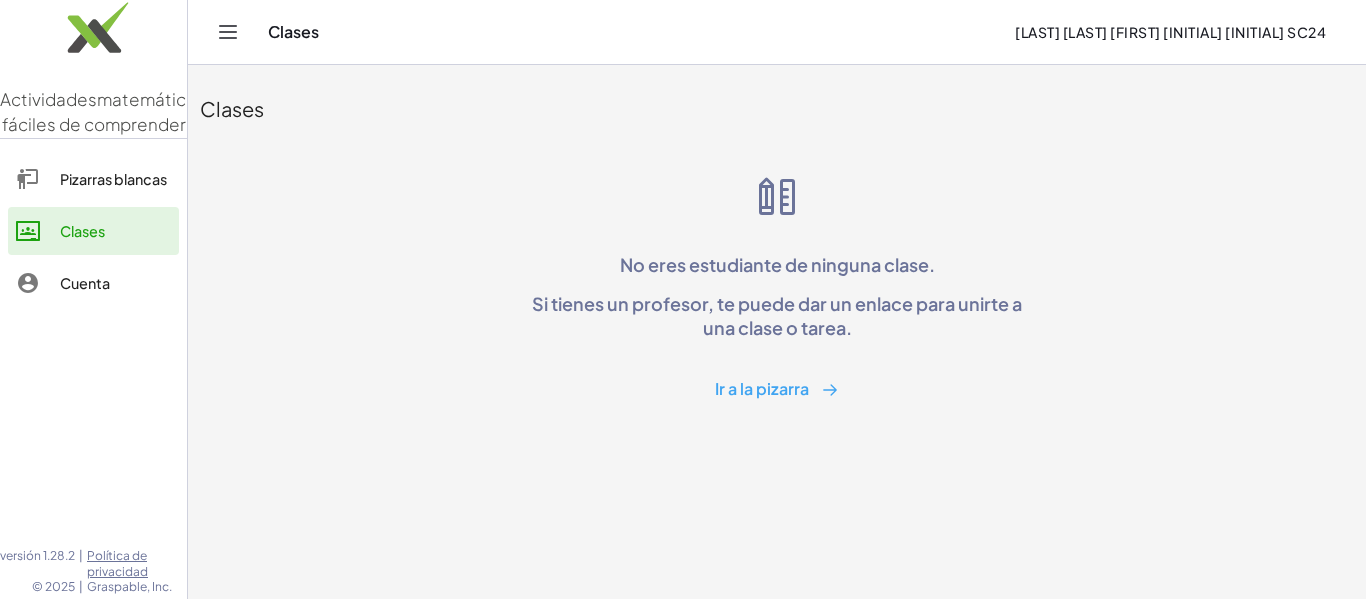 click on "Ir a la pizarra" at bounding box center (762, 388) 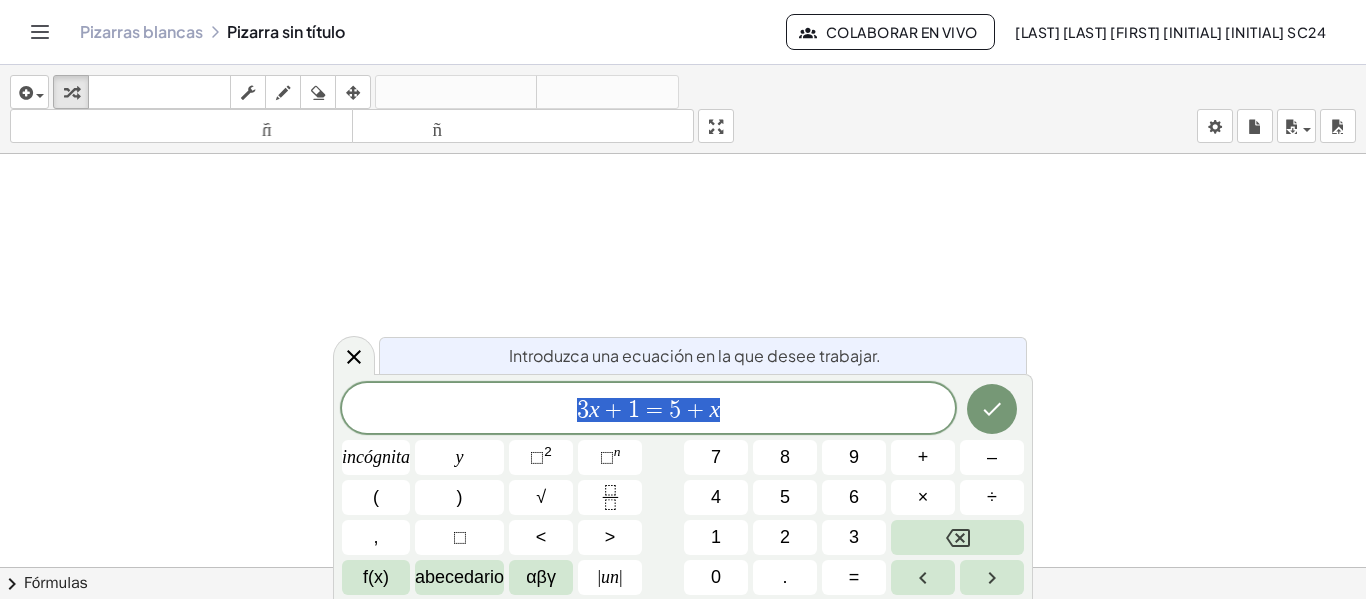 click on "Pizarras blancas Pizarra sin título Colaborar en vivo [LAST] [LAST] [FIRST] [INITIAL] [INITIAL] SC24" 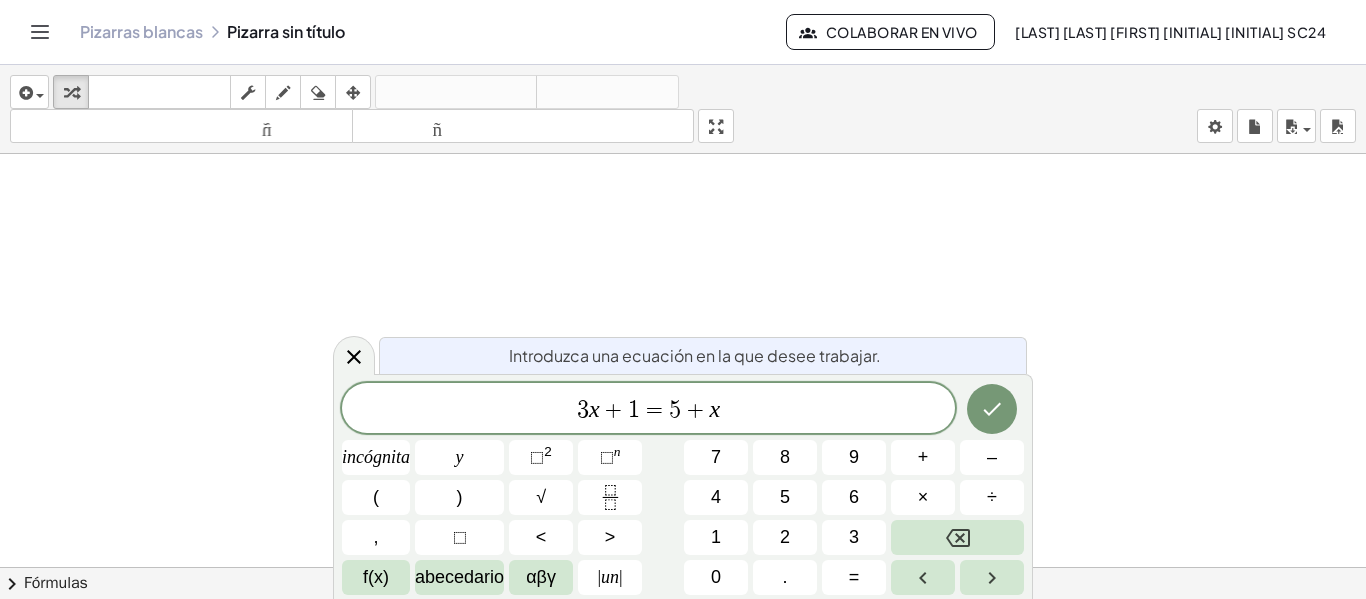 click 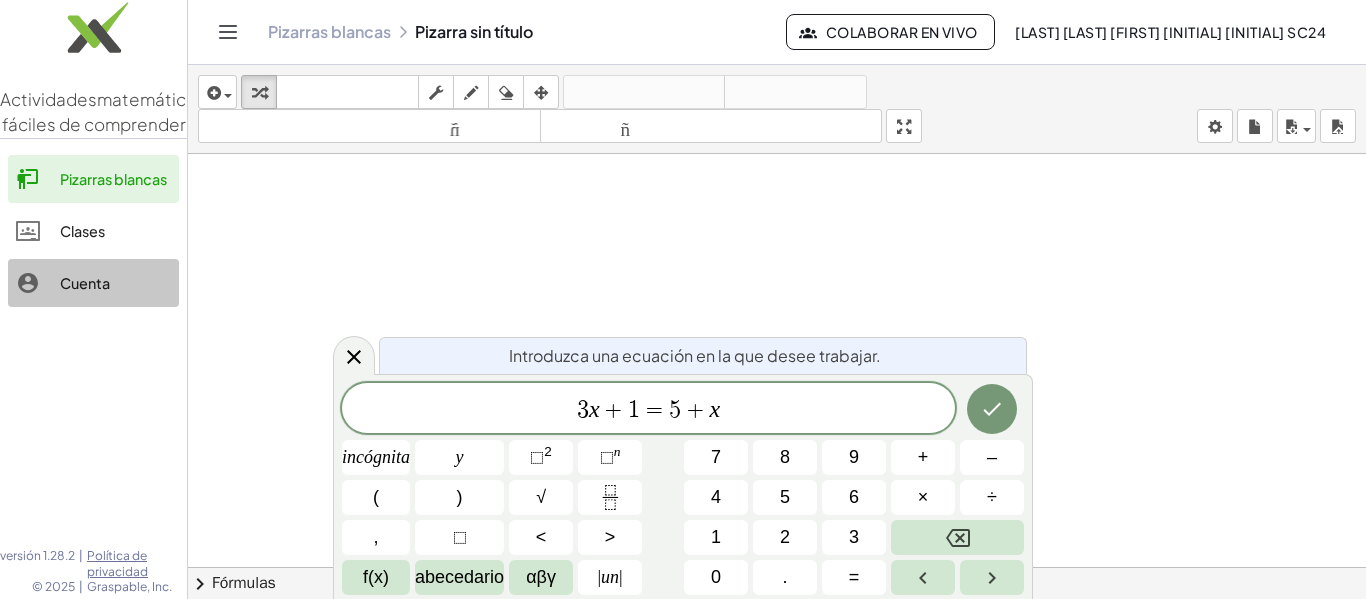 click on "Cuenta" at bounding box center [85, 283] 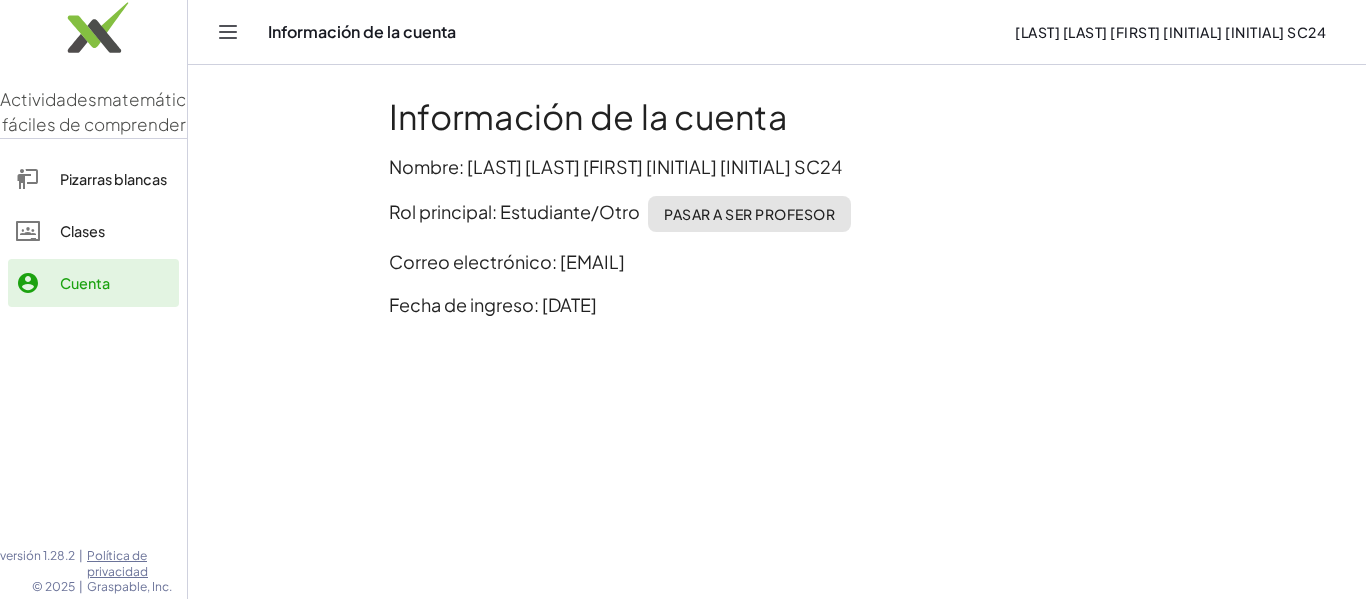 click 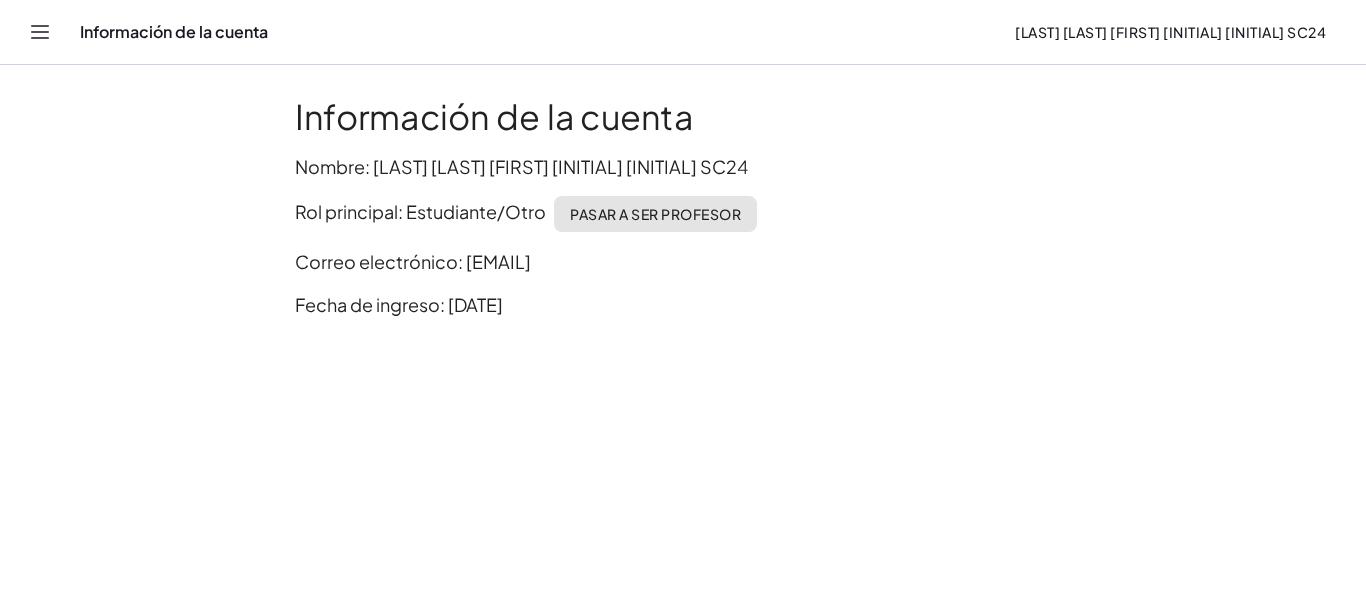 click 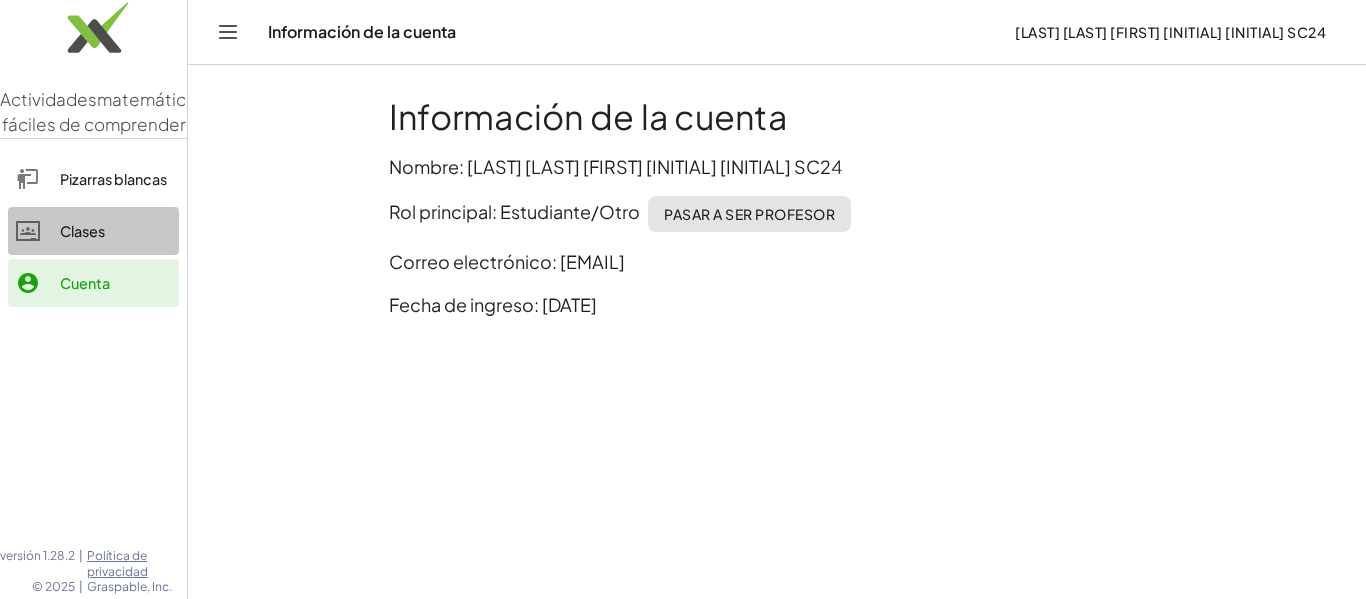 click on "Clases" at bounding box center (82, 231) 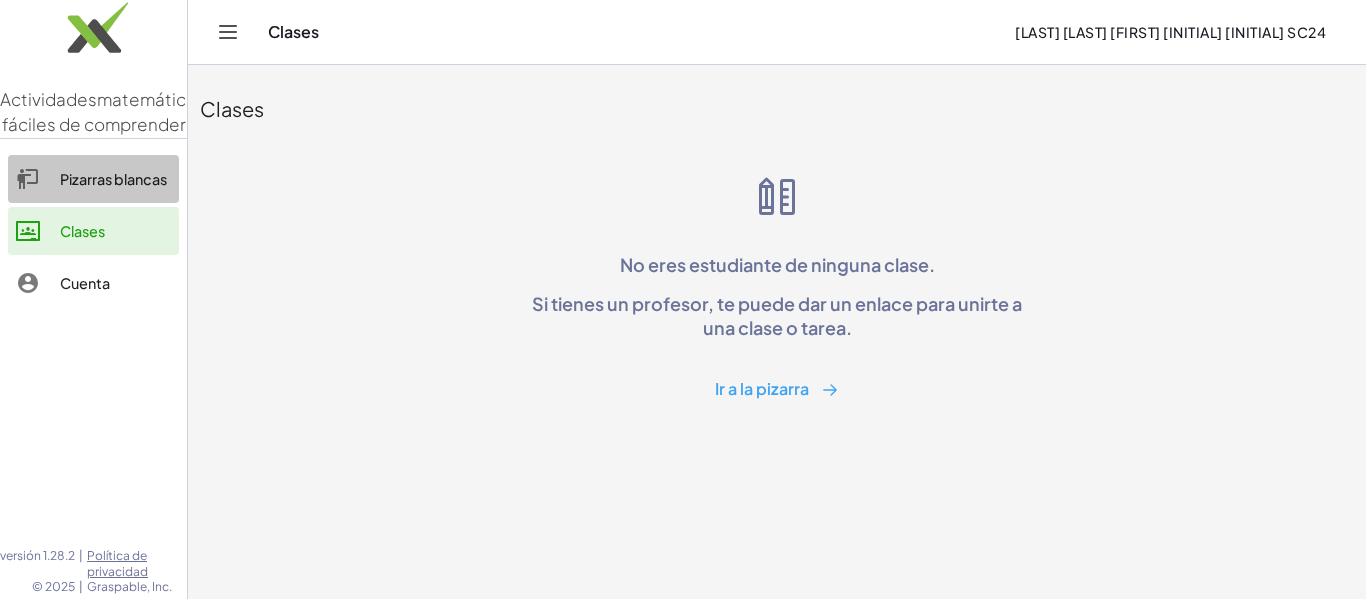 click on "Pizarras blancas" 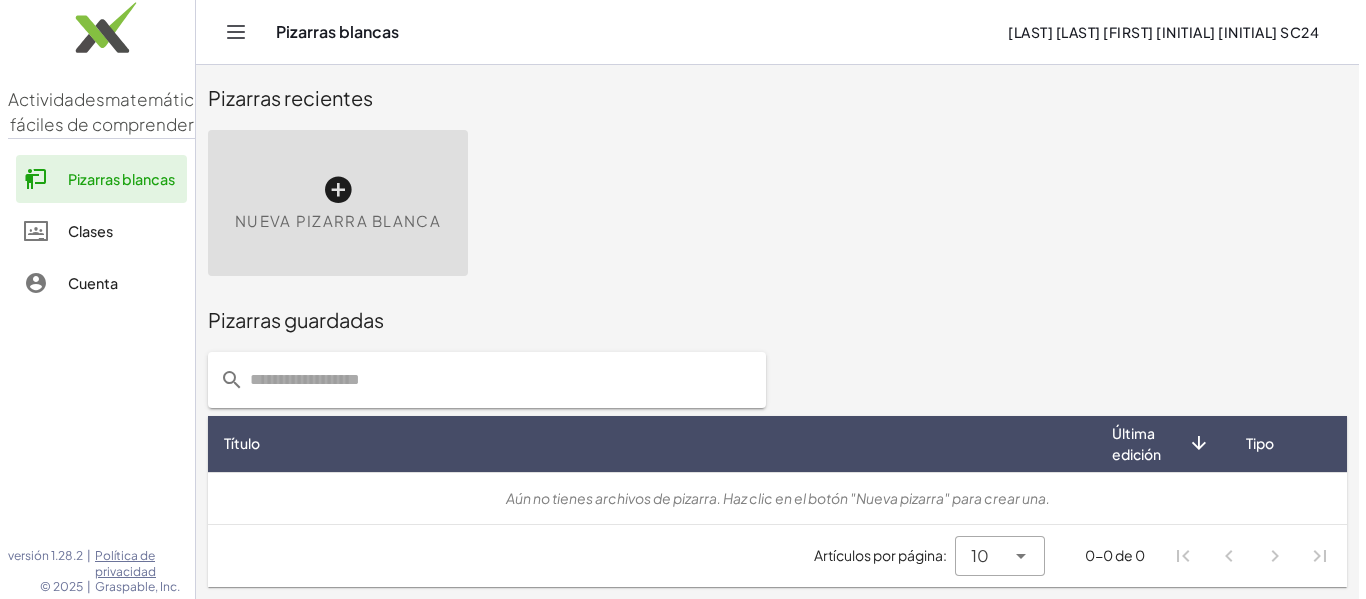 scroll, scrollTop: 0, scrollLeft: 0, axis: both 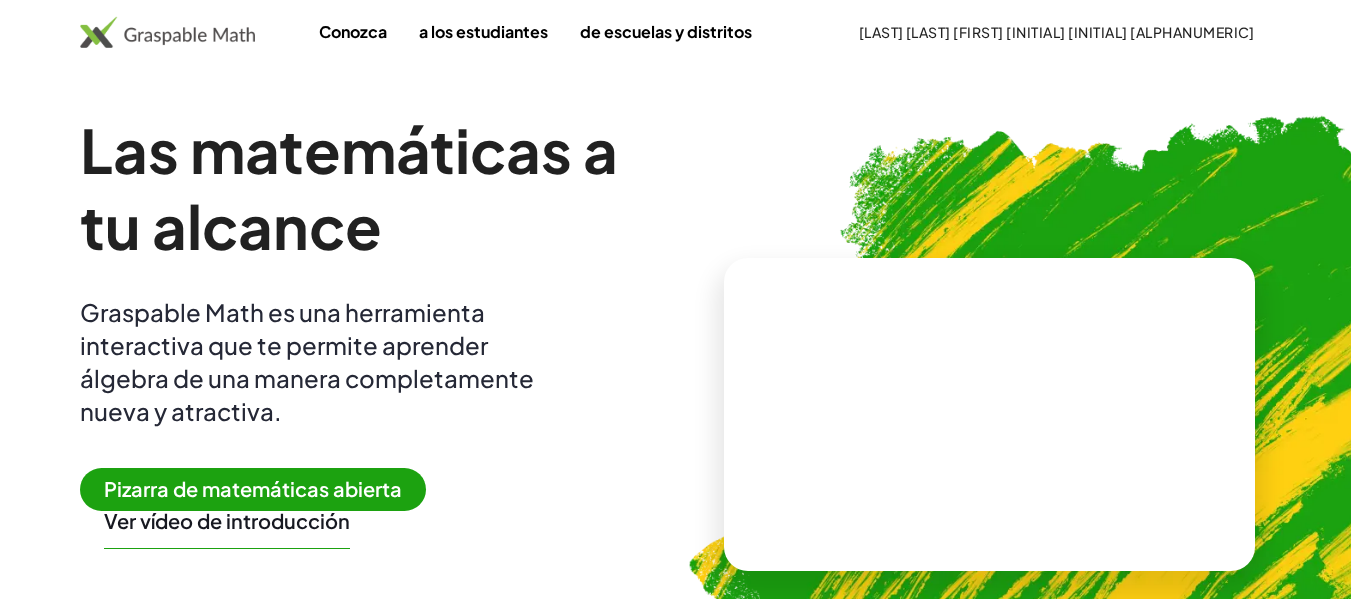 click on "a los estudiantes" at bounding box center [483, 31] 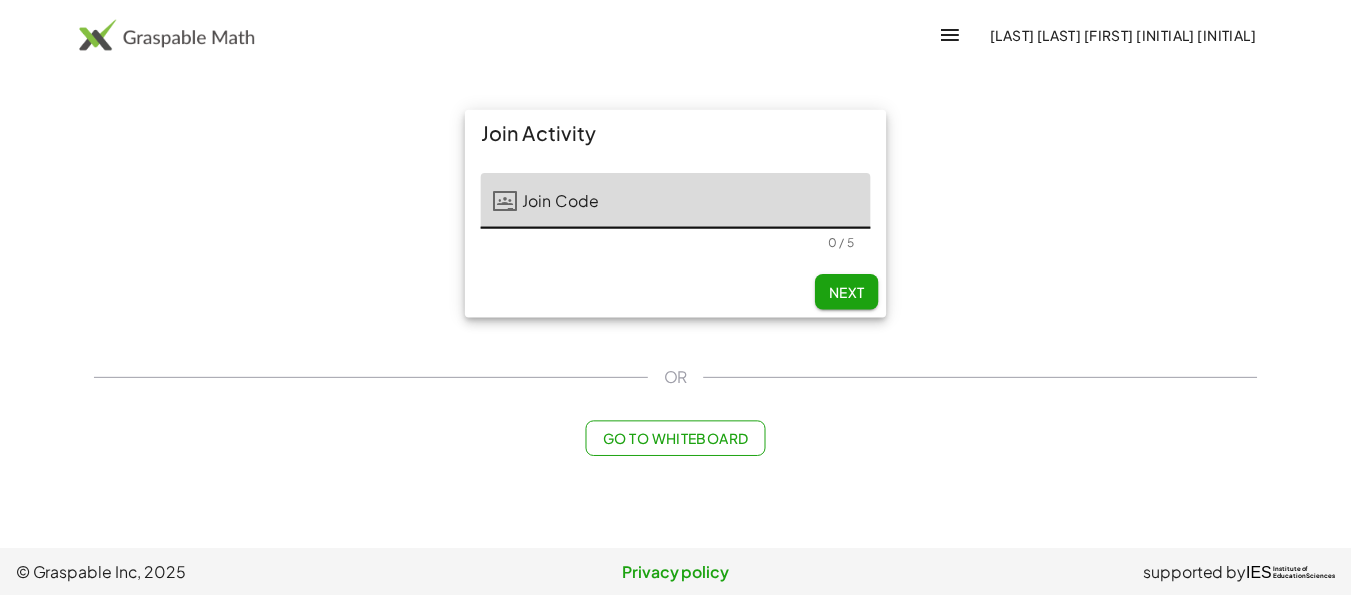 scroll, scrollTop: 0, scrollLeft: 0, axis: both 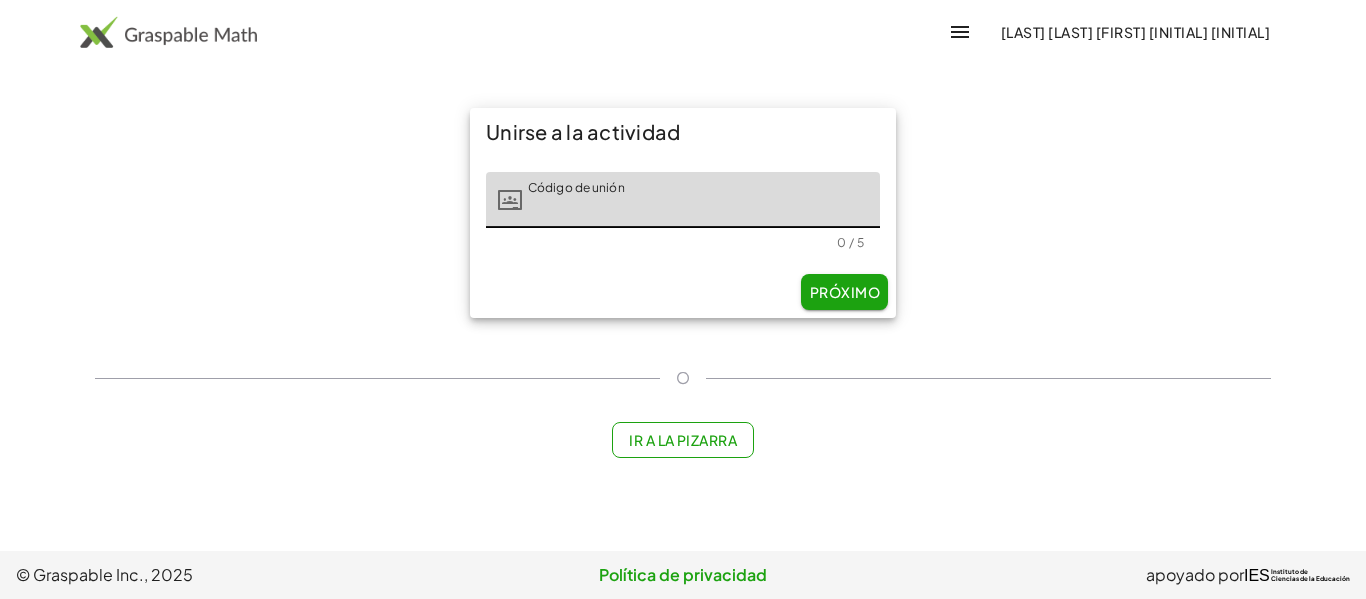 click on "[LAST] [LAST] [FIRST] [INITIAL] [INITIAL]" at bounding box center [1135, 32] 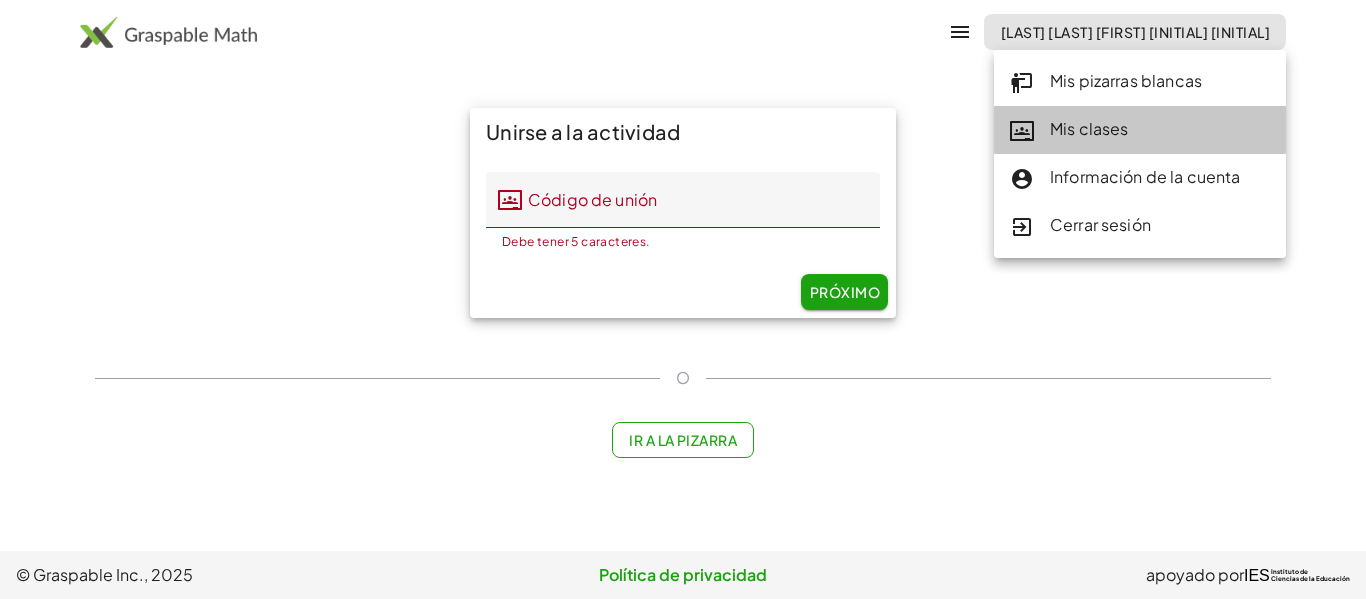 click on "Mis clases" 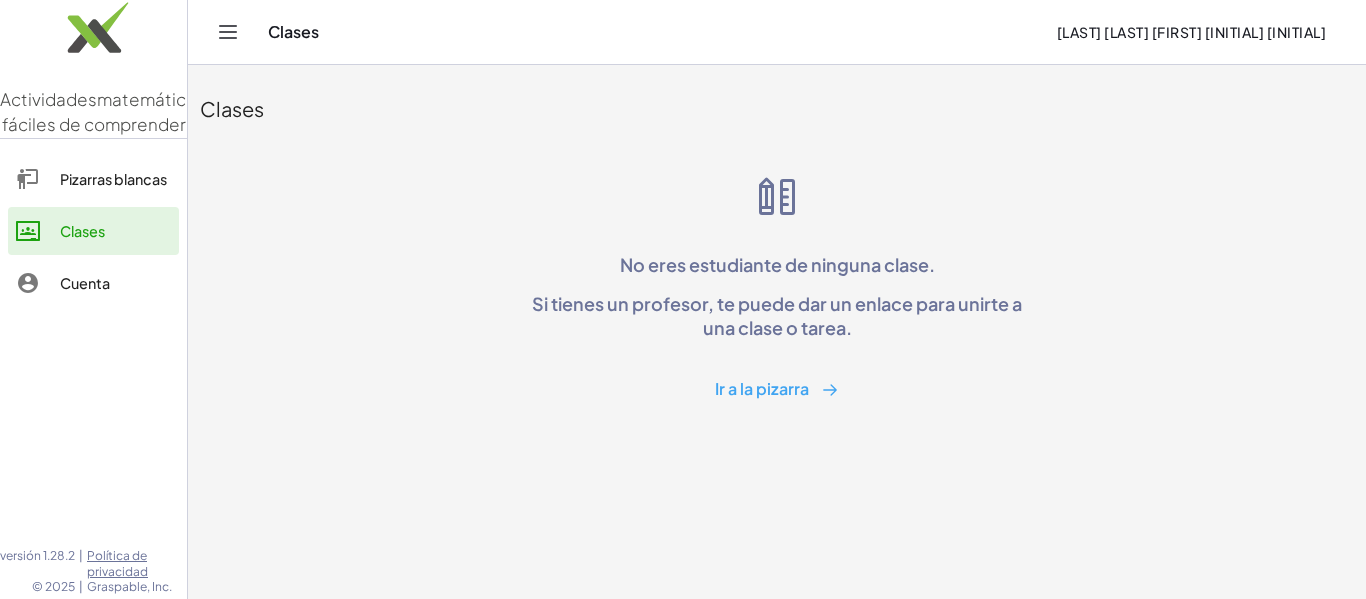 click on "[LAST] [LAST] [FIRST] [INITIAL] [INITIAL]" at bounding box center [1191, 32] 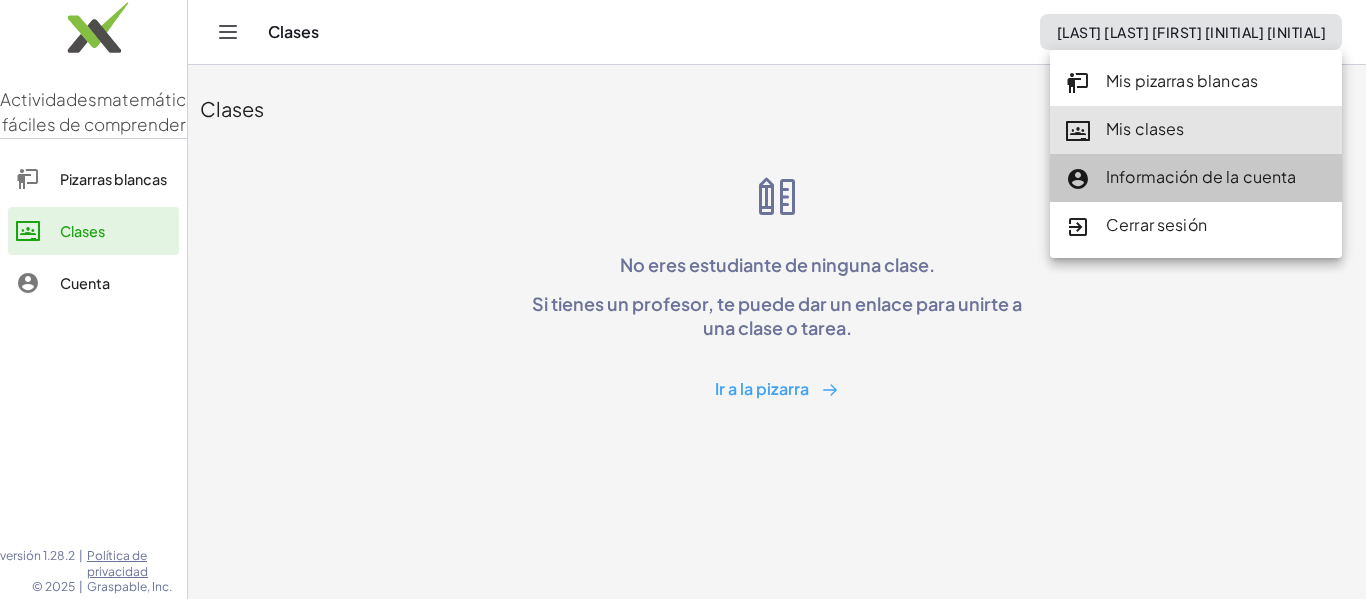 click on "Información de la cuenta" at bounding box center [1201, 176] 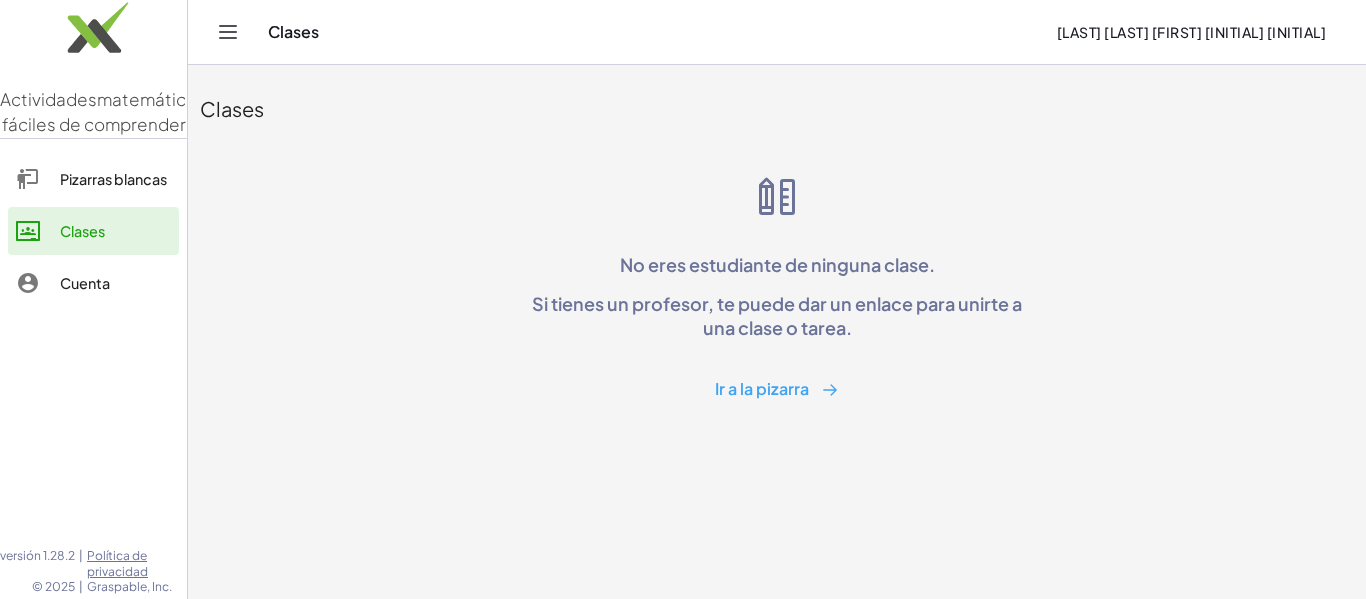 click on "Actividades  matemáticas fáciles de comprender" at bounding box center [93, 69] 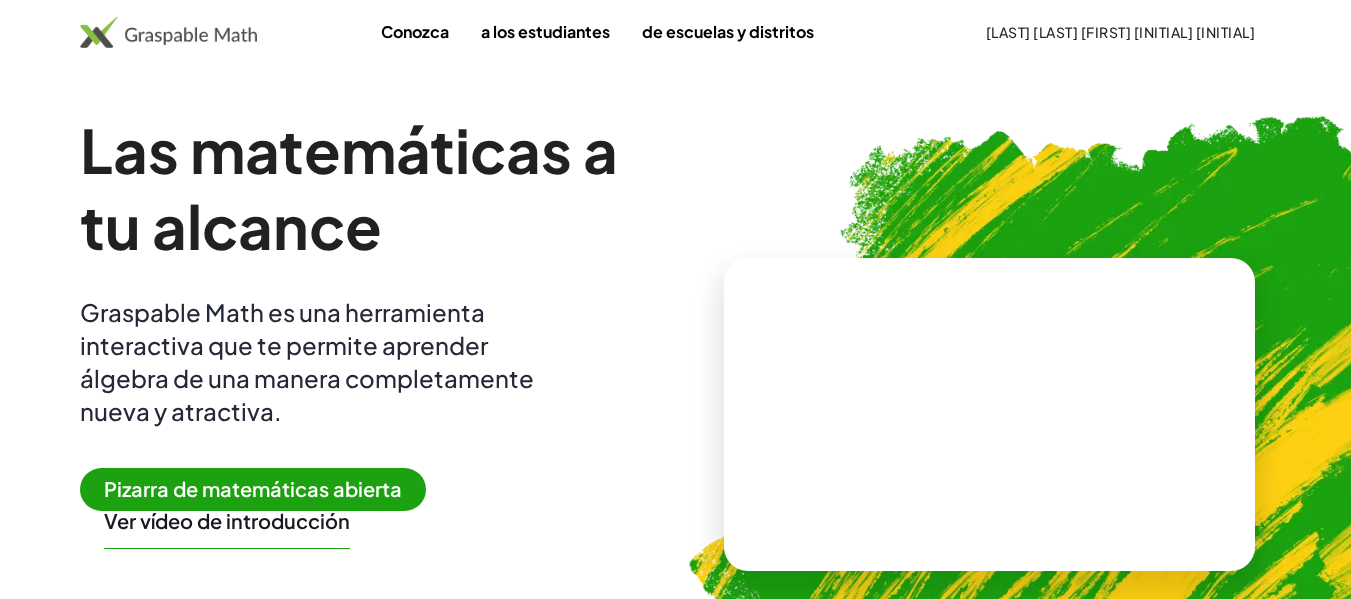 click on "de escuelas y distritos" at bounding box center (728, 31) 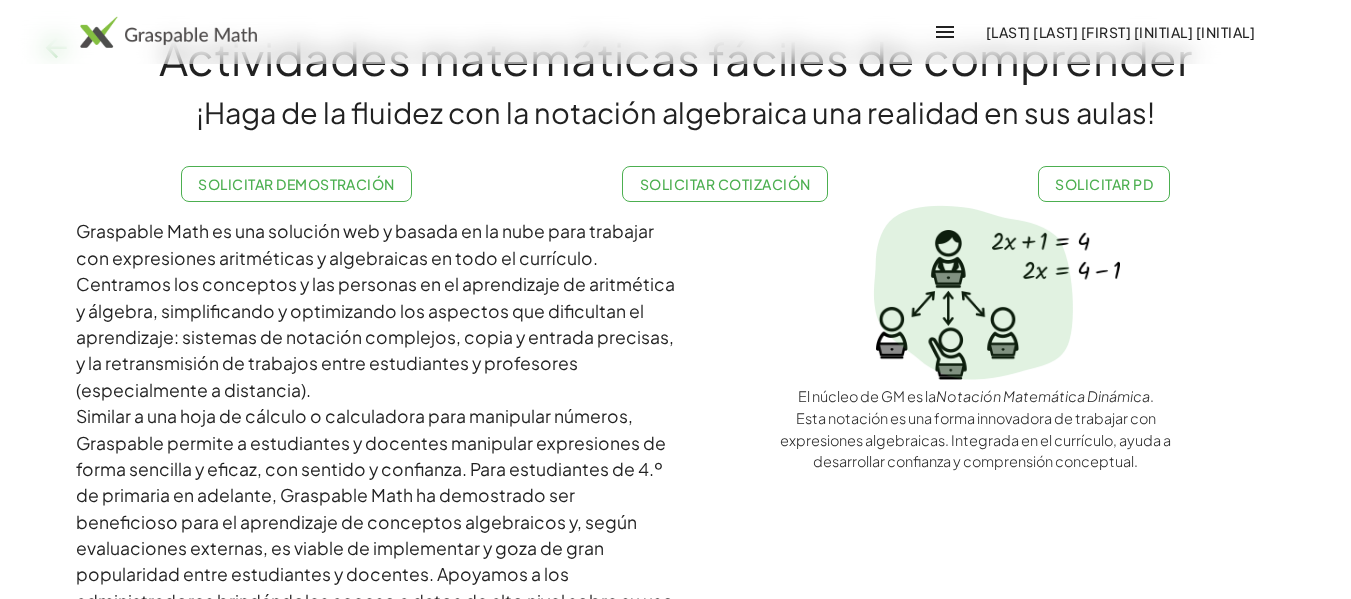 scroll, scrollTop: 0, scrollLeft: 0, axis: both 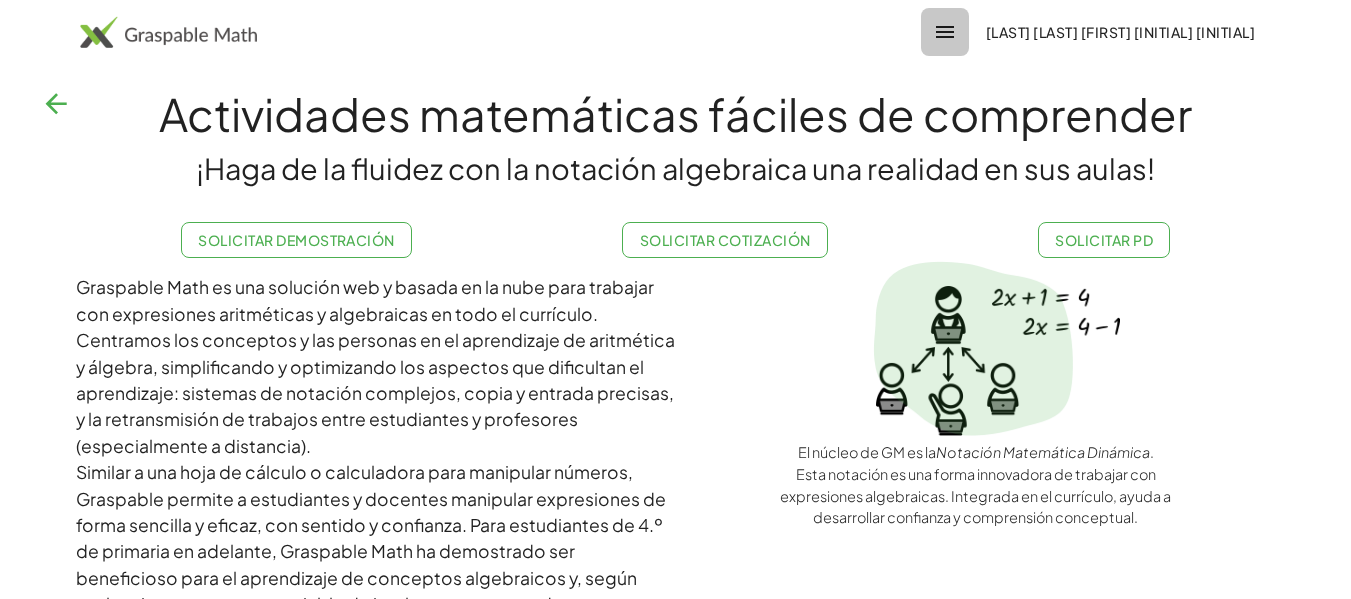 click at bounding box center (945, 32) 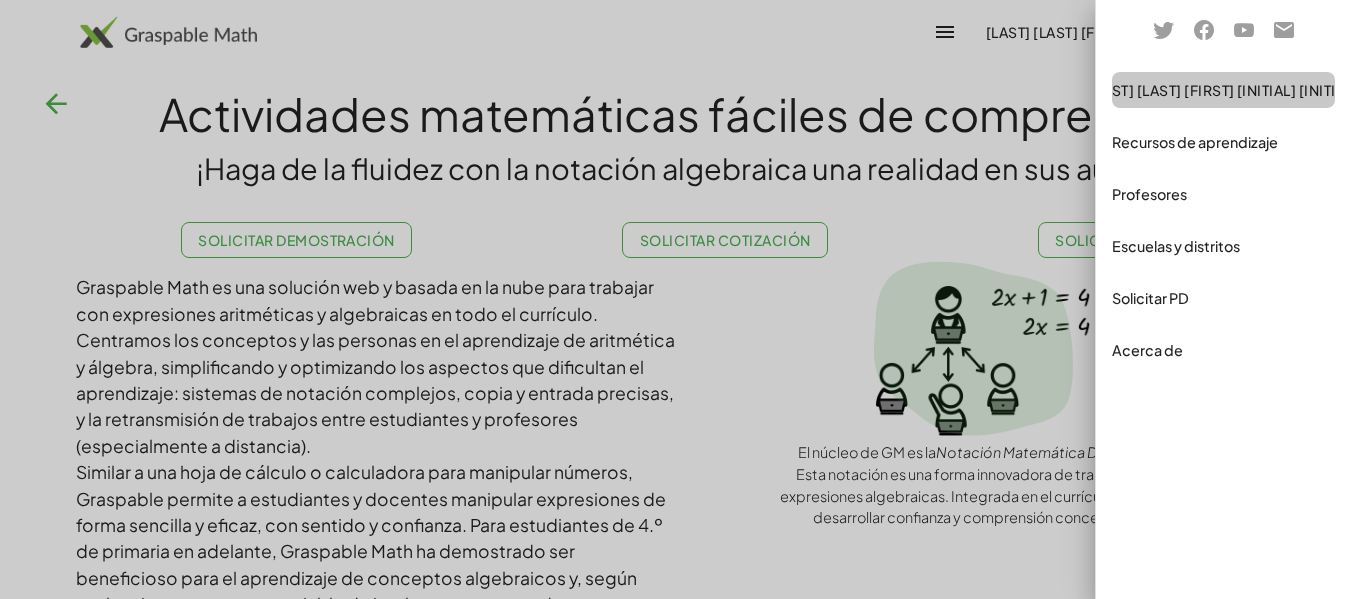 click on "[LAST] [LAST] [FIRST] [INITIAL] [INITIAL]" at bounding box center (1223, 90) 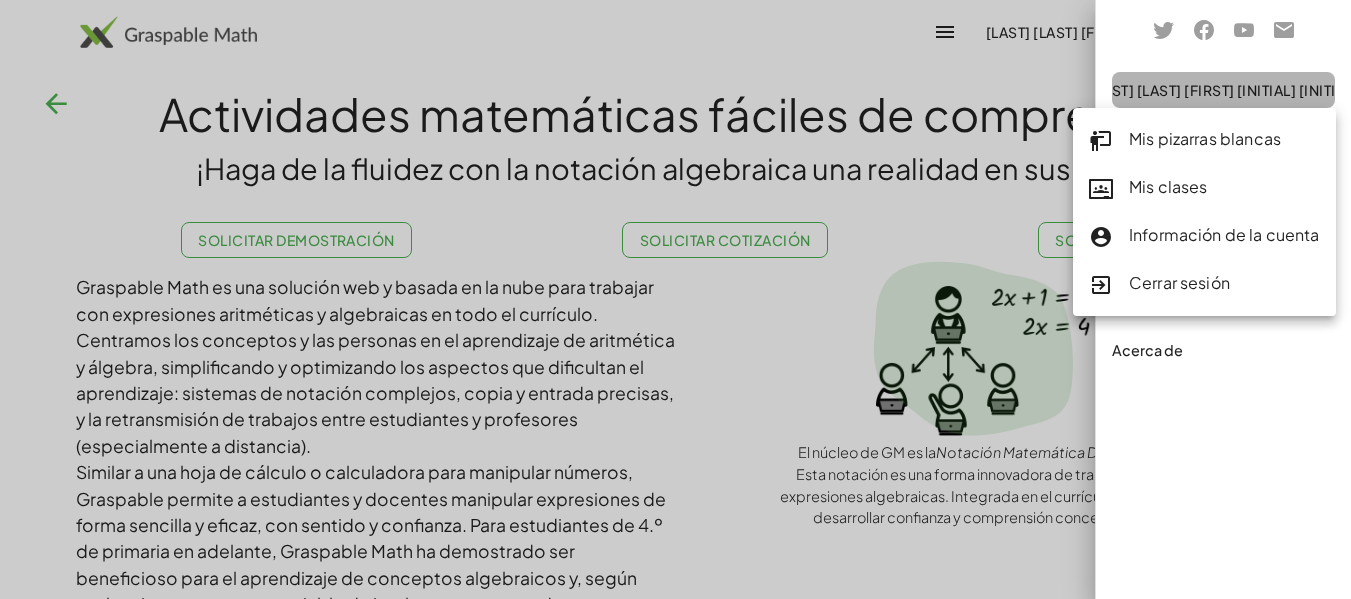 click on "[LAST] [LAST] [FIRST] [INITIAL] [INITIAL]" at bounding box center (1223, 90) 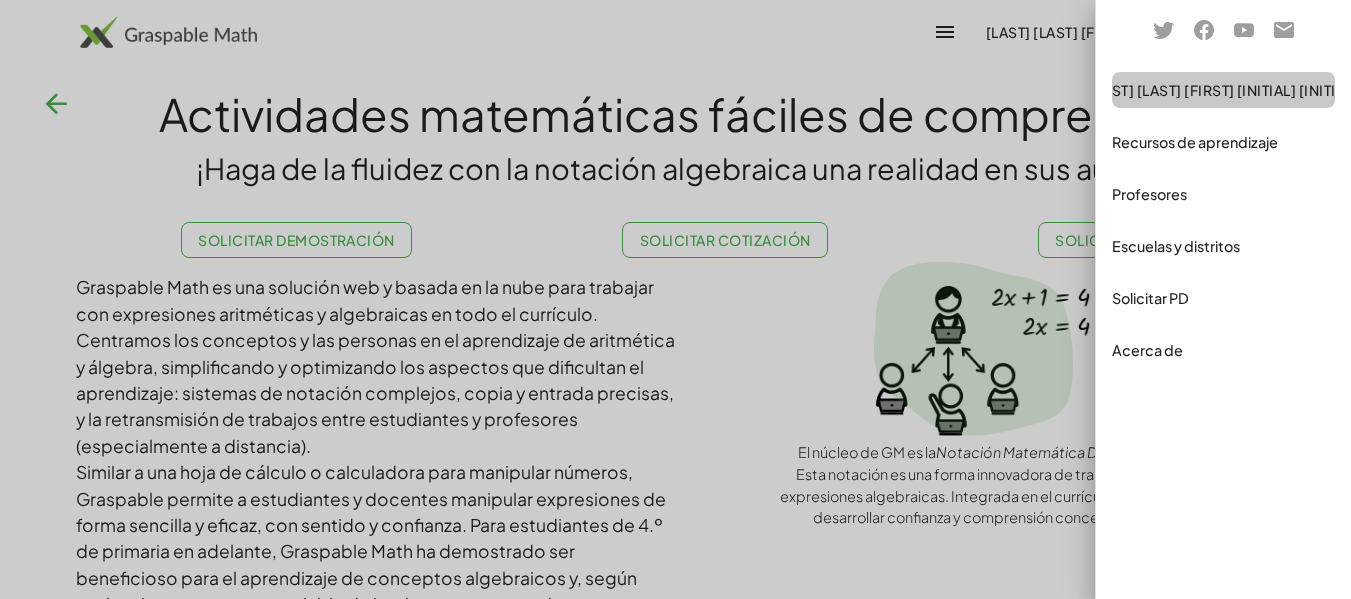 click on "[LAST] [LAST] [FIRST] [INITIAL] [INITIAL]" at bounding box center [1223, 90] 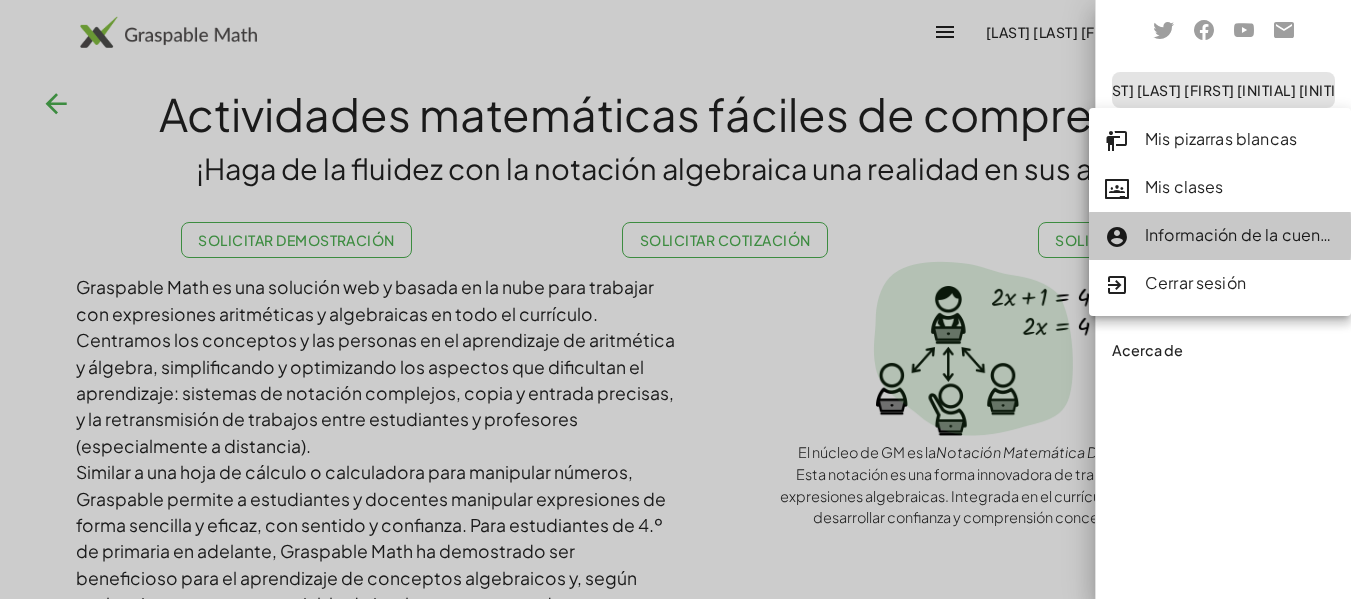 click on "Información de la cuenta" 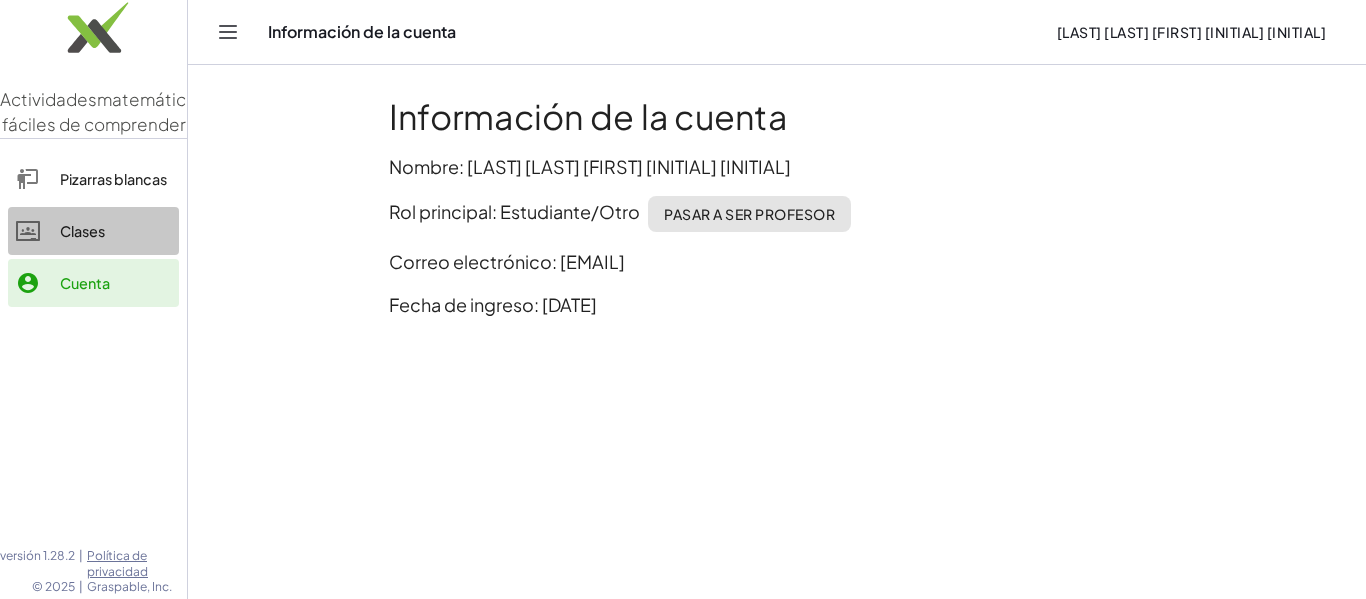 click on "Clases" at bounding box center [82, 231] 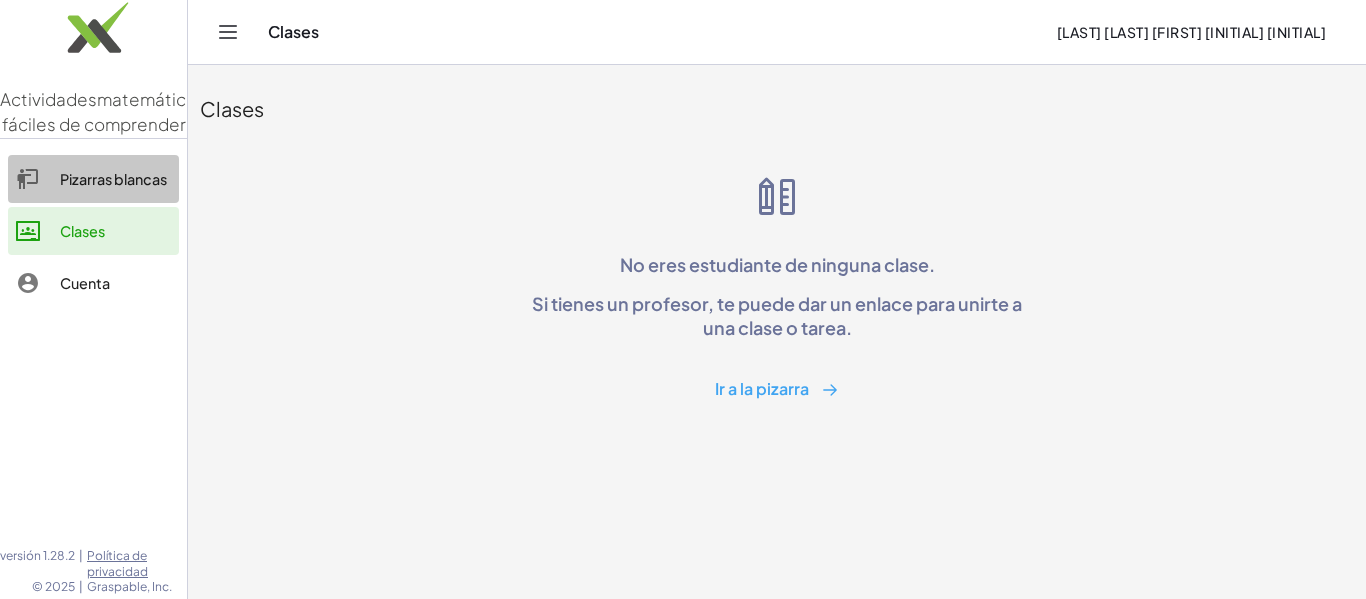 click on "Pizarras blancas" 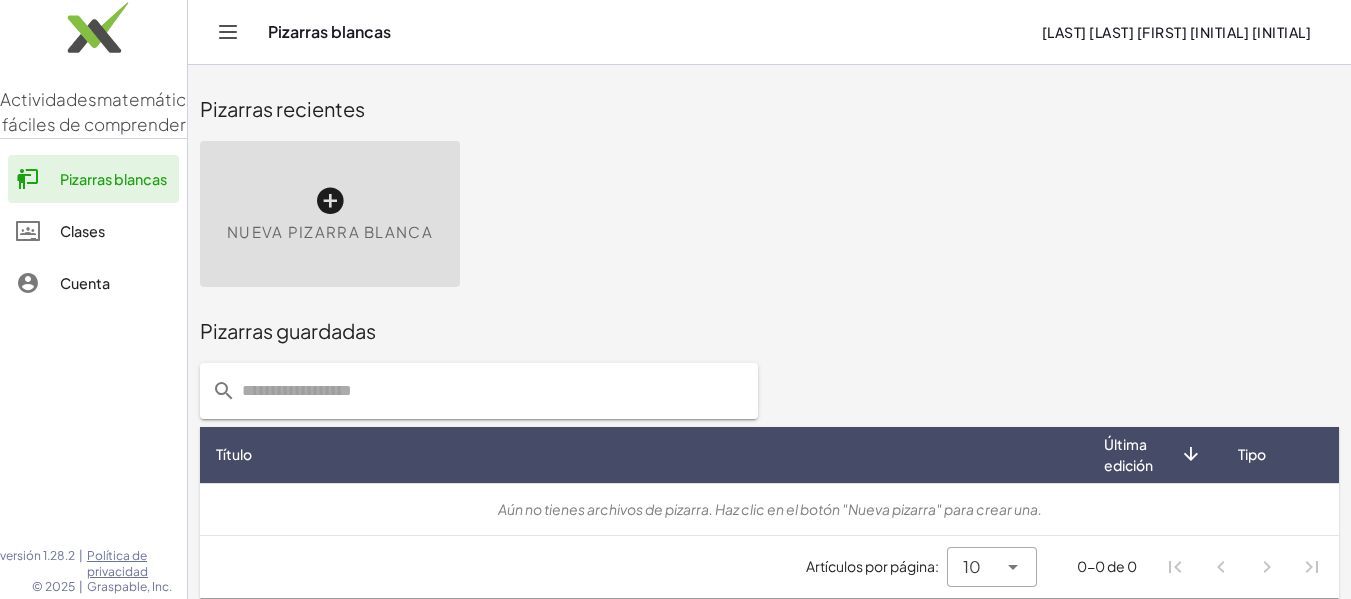 scroll, scrollTop: 11, scrollLeft: 0, axis: vertical 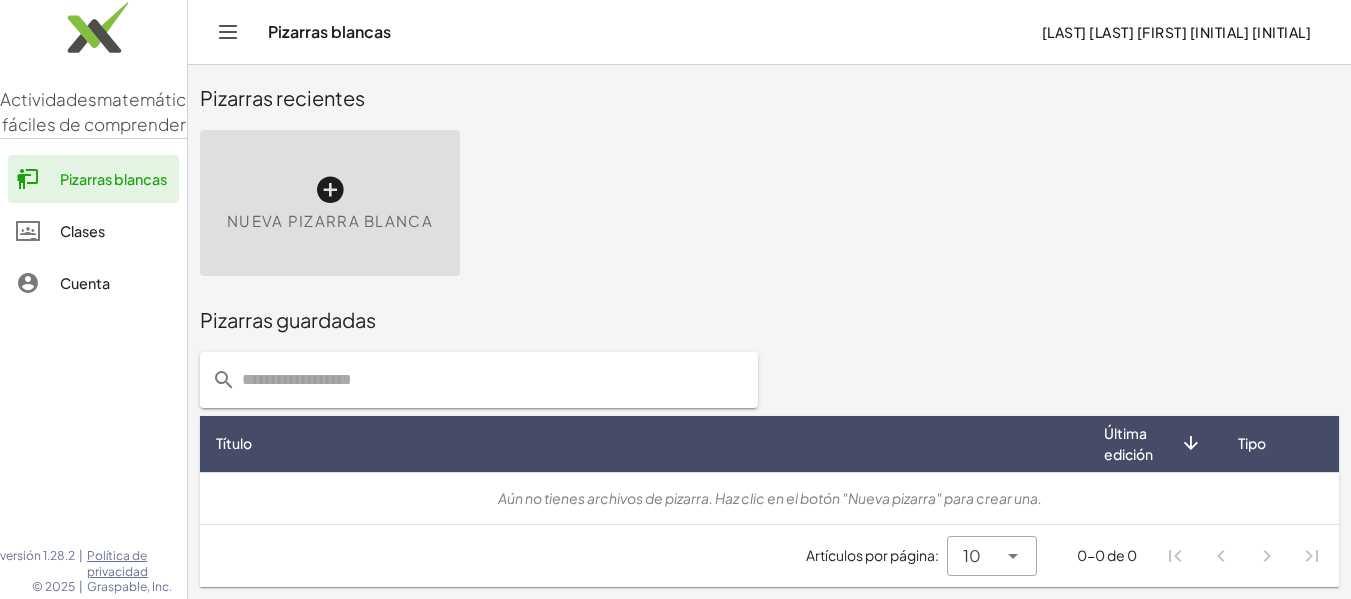 click 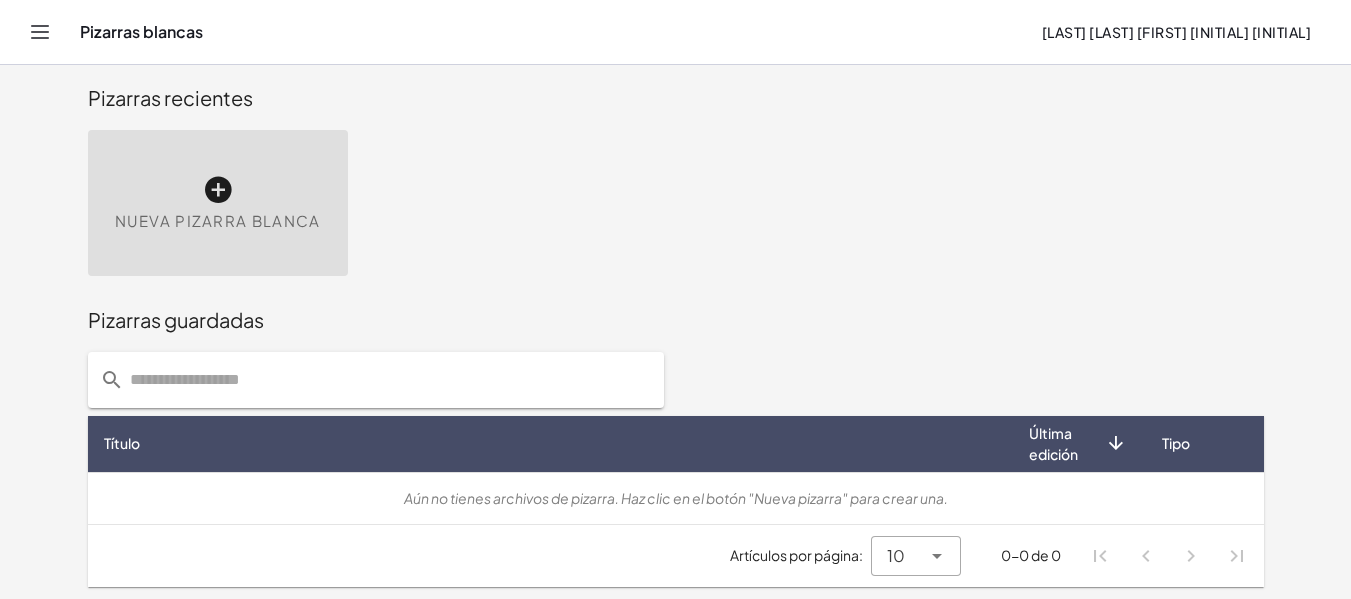 click 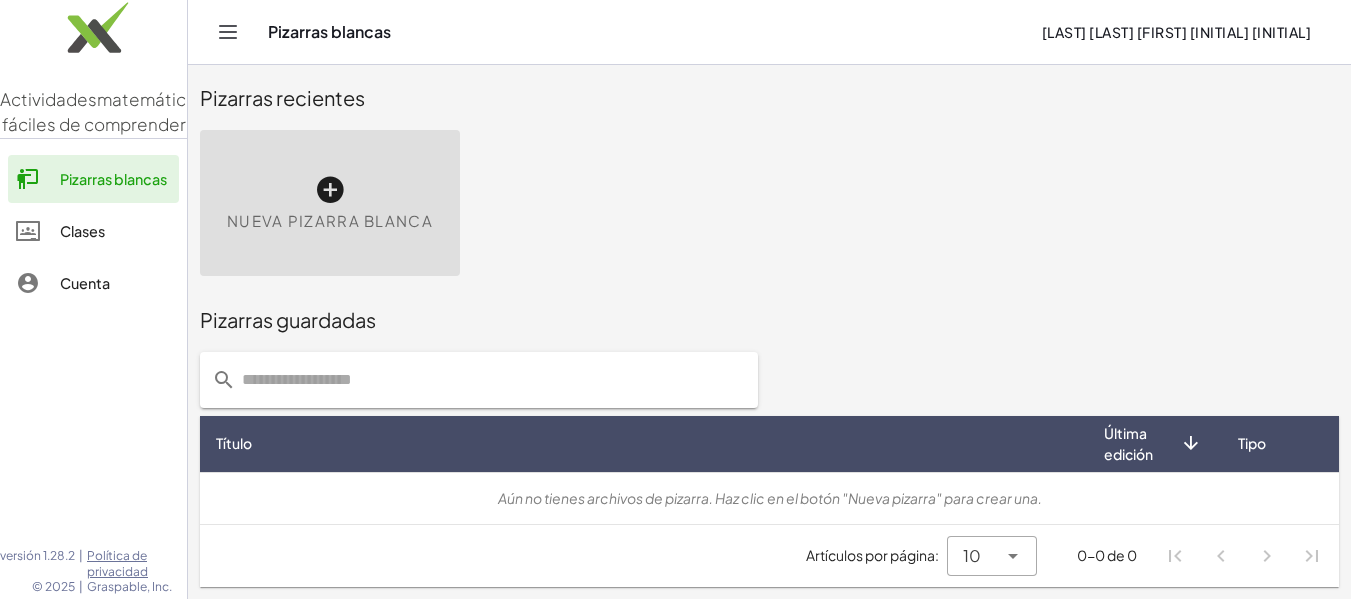 click on "matemáticas fáciles de comprender" at bounding box center (104, 112) 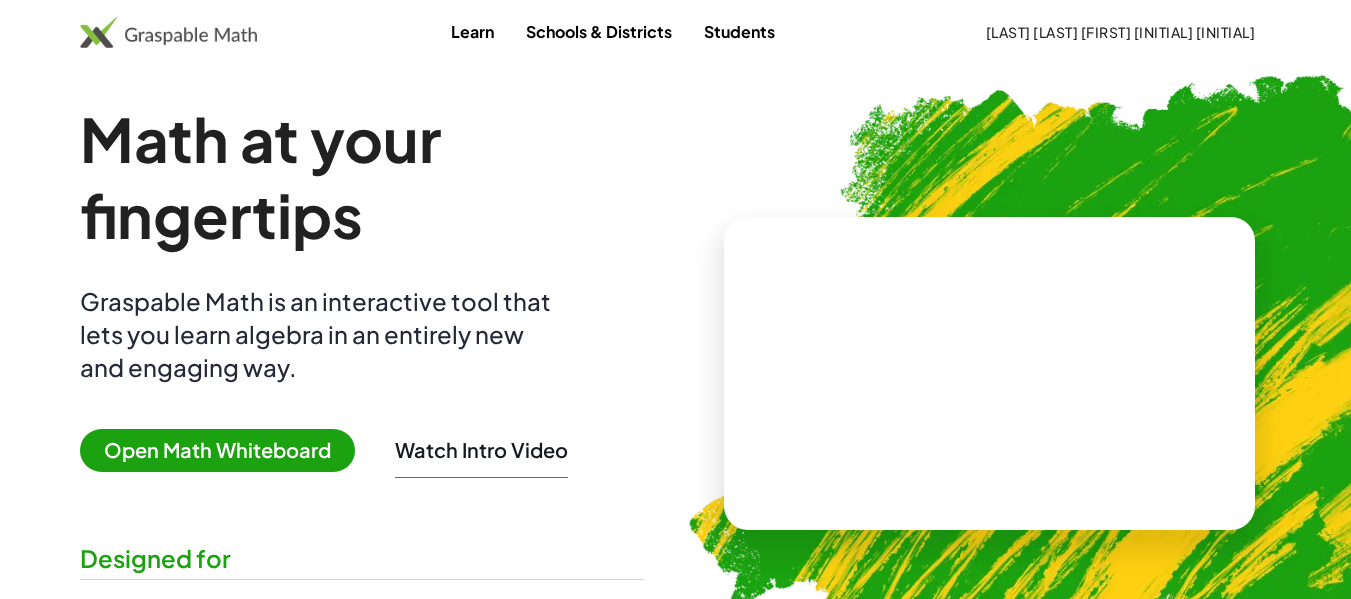 scroll, scrollTop: 0, scrollLeft: 0, axis: both 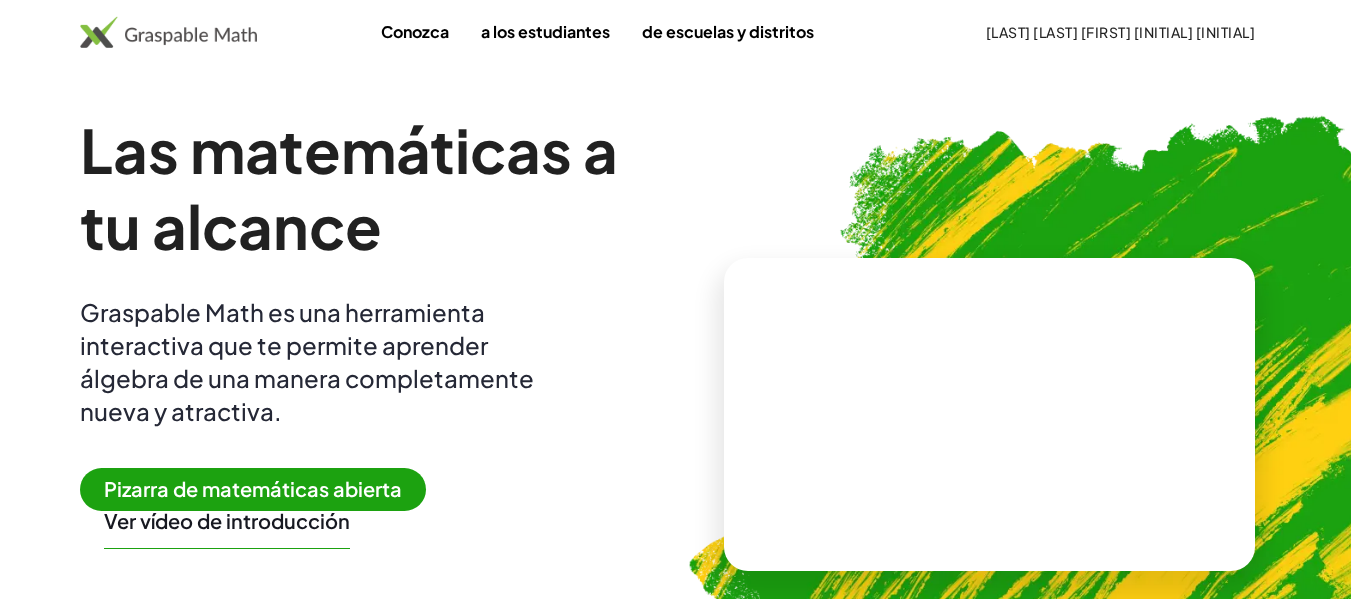 click at bounding box center (168, 32) 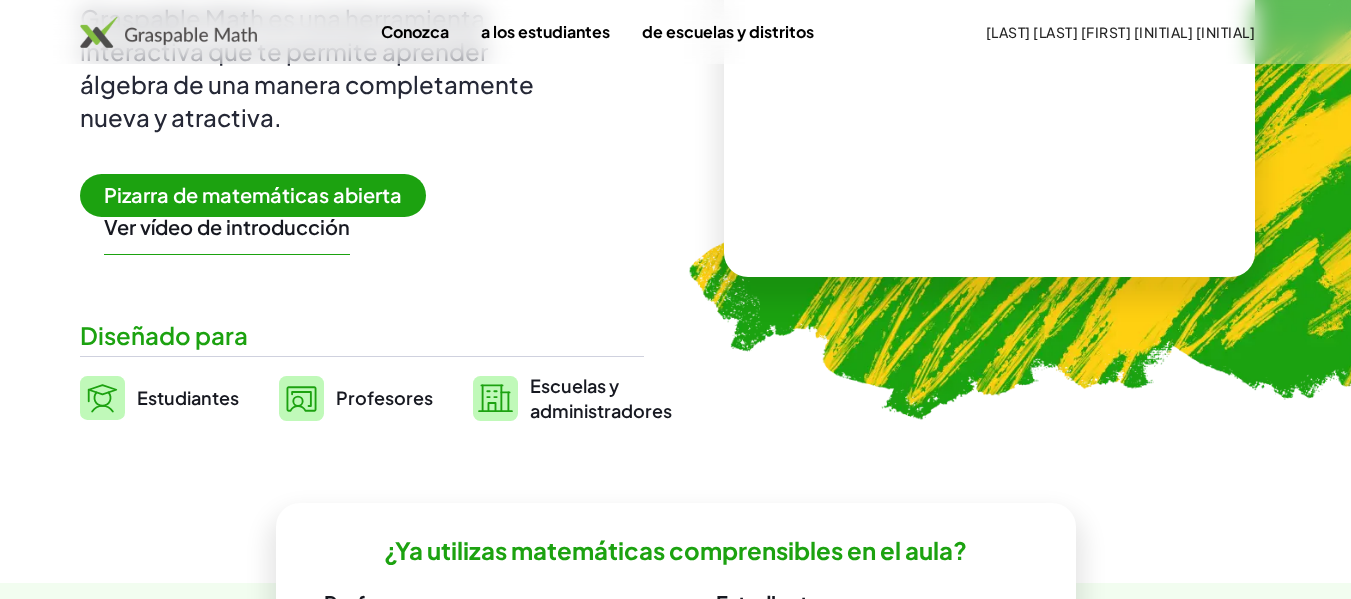 scroll, scrollTop: 295, scrollLeft: 0, axis: vertical 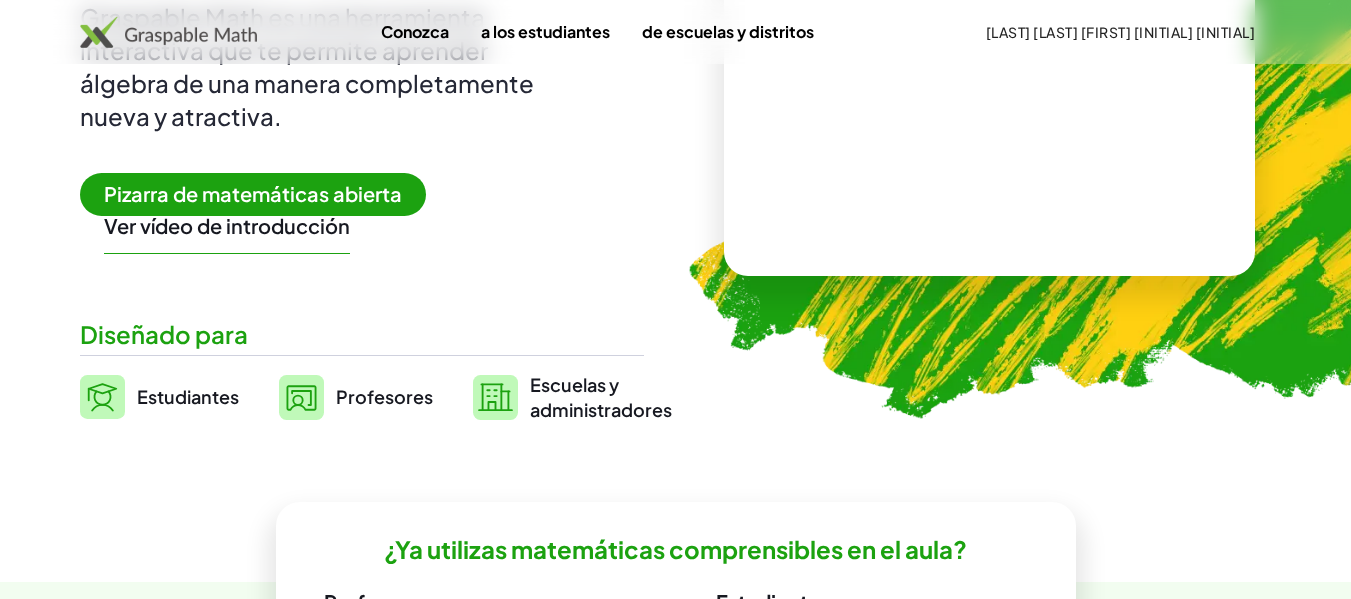 click 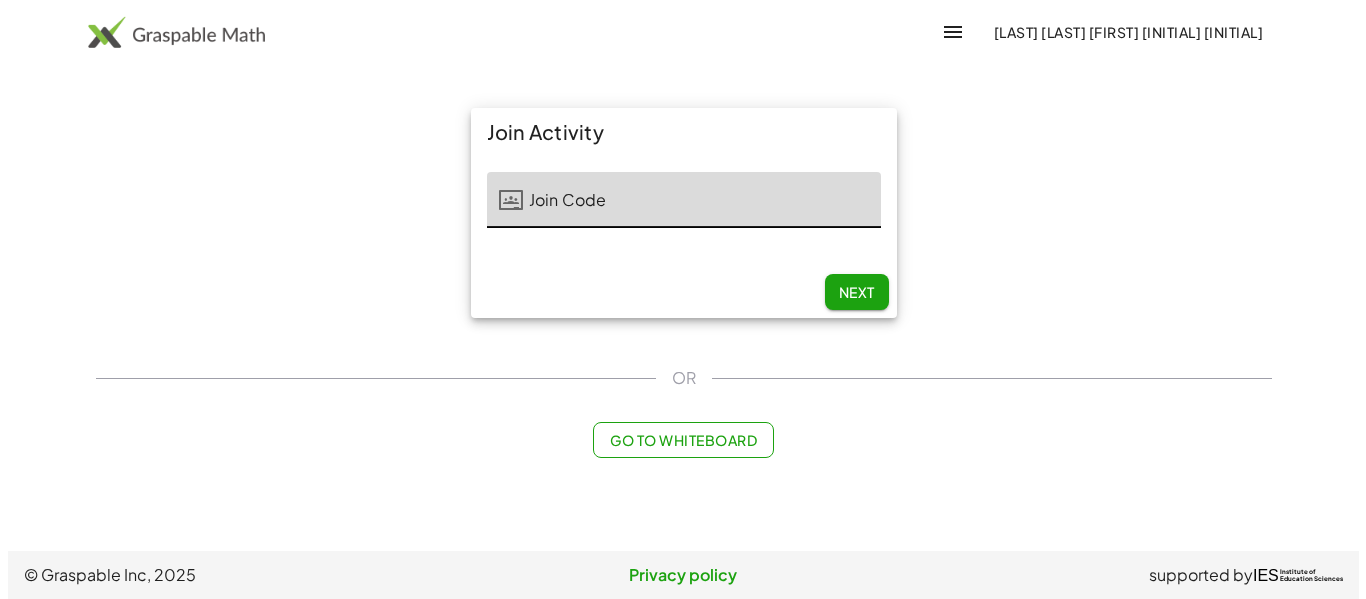 scroll, scrollTop: 0, scrollLeft: 0, axis: both 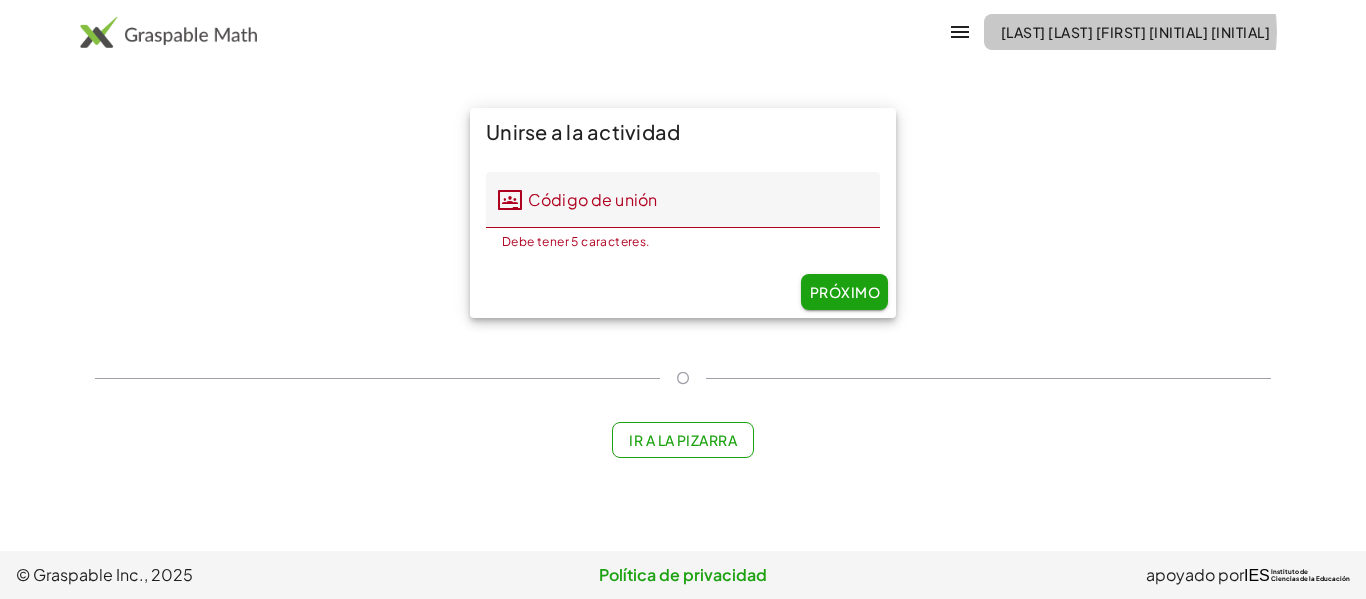 click on "[LAST] [LAST] [FIRST] [INITIAL] [INITIAL] SC24" at bounding box center [1135, 32] 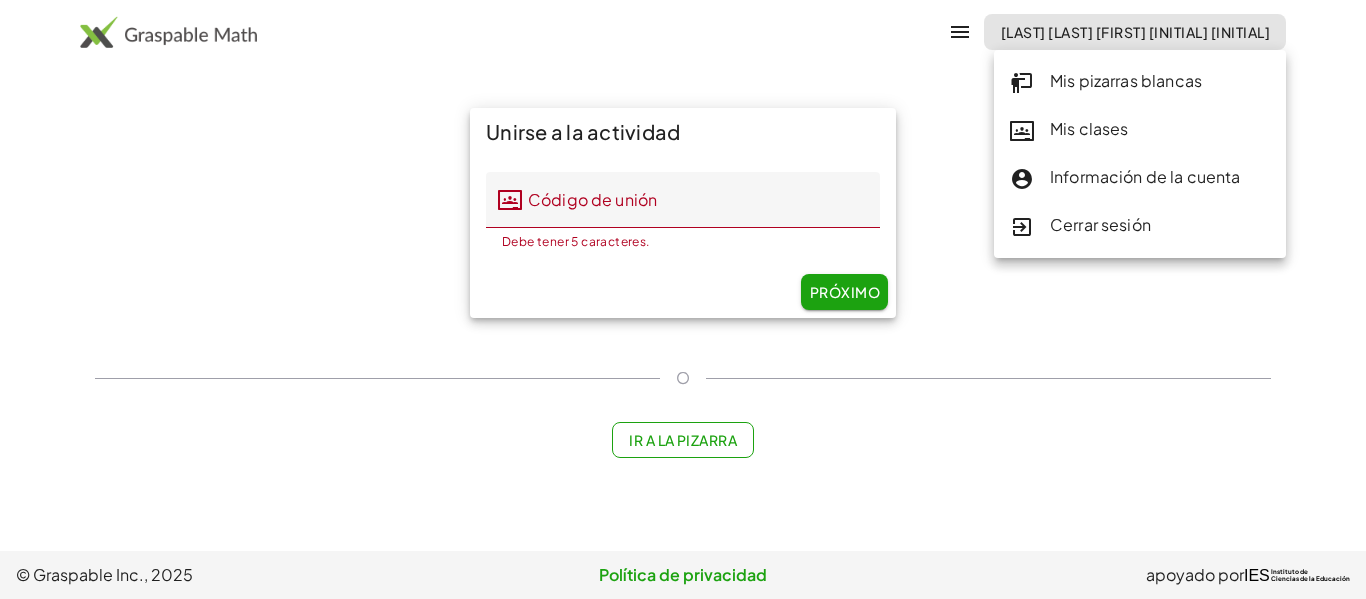 click on "Información de la cuenta" at bounding box center [1145, 176] 